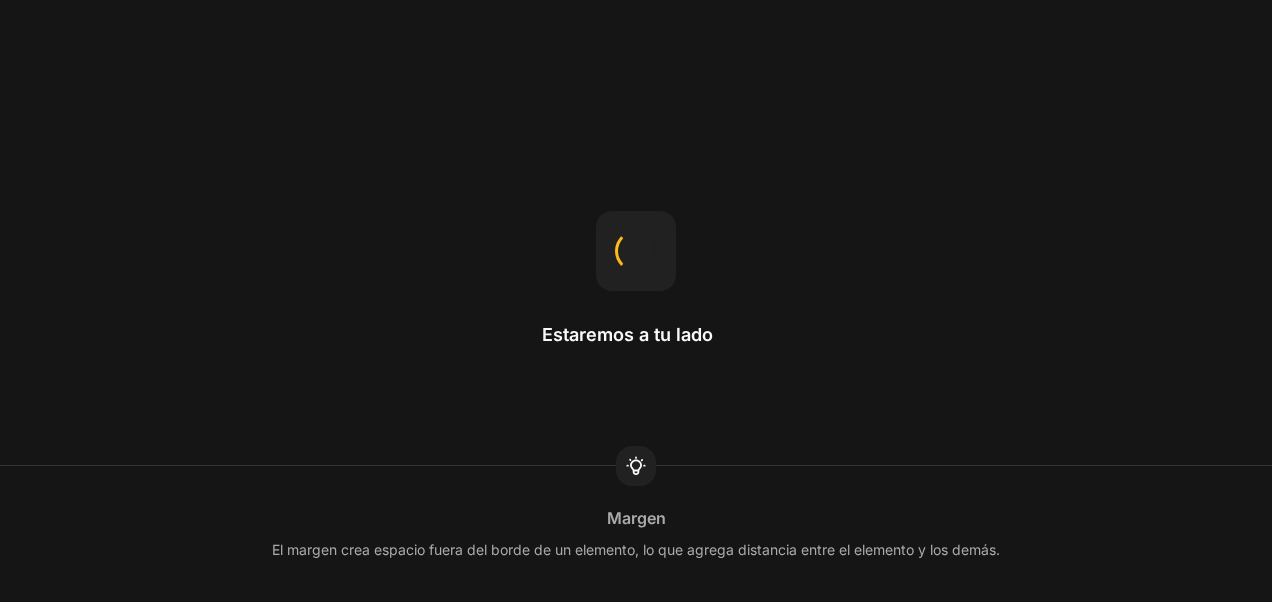 scroll, scrollTop: 0, scrollLeft: 0, axis: both 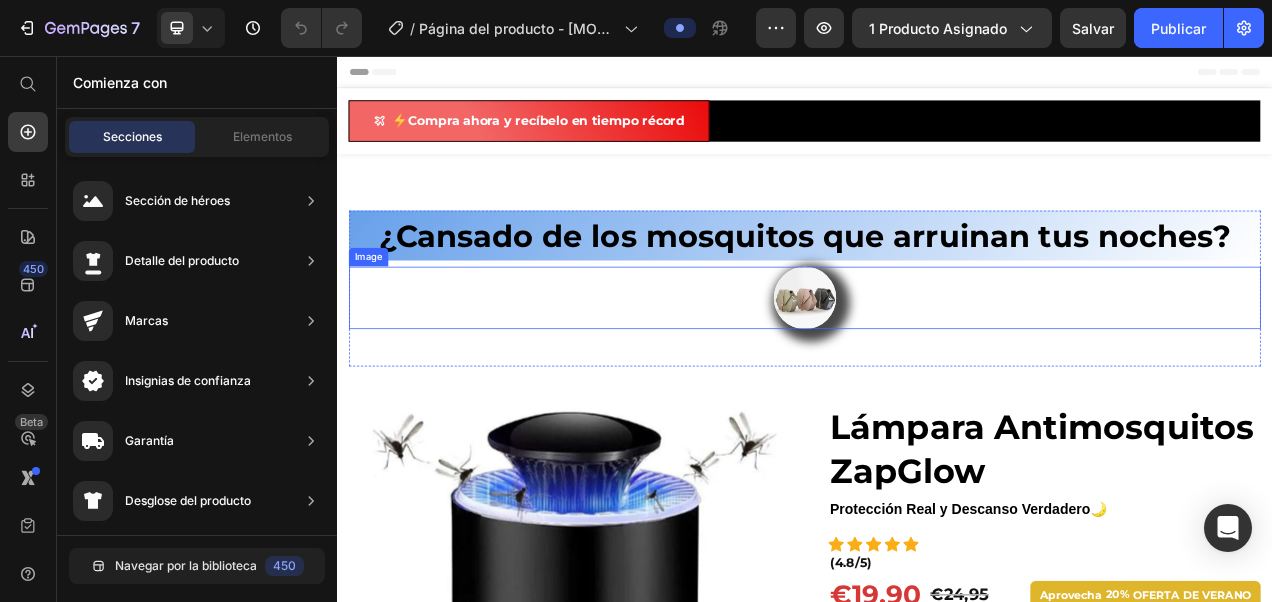 click at bounding box center (937, 366) 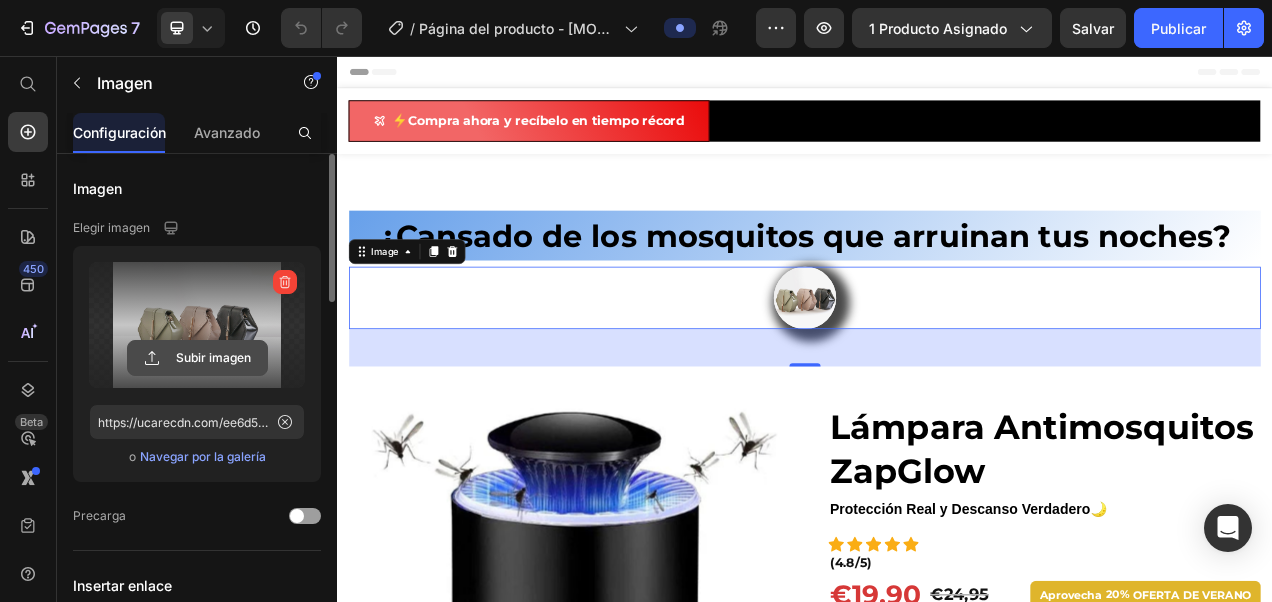 click 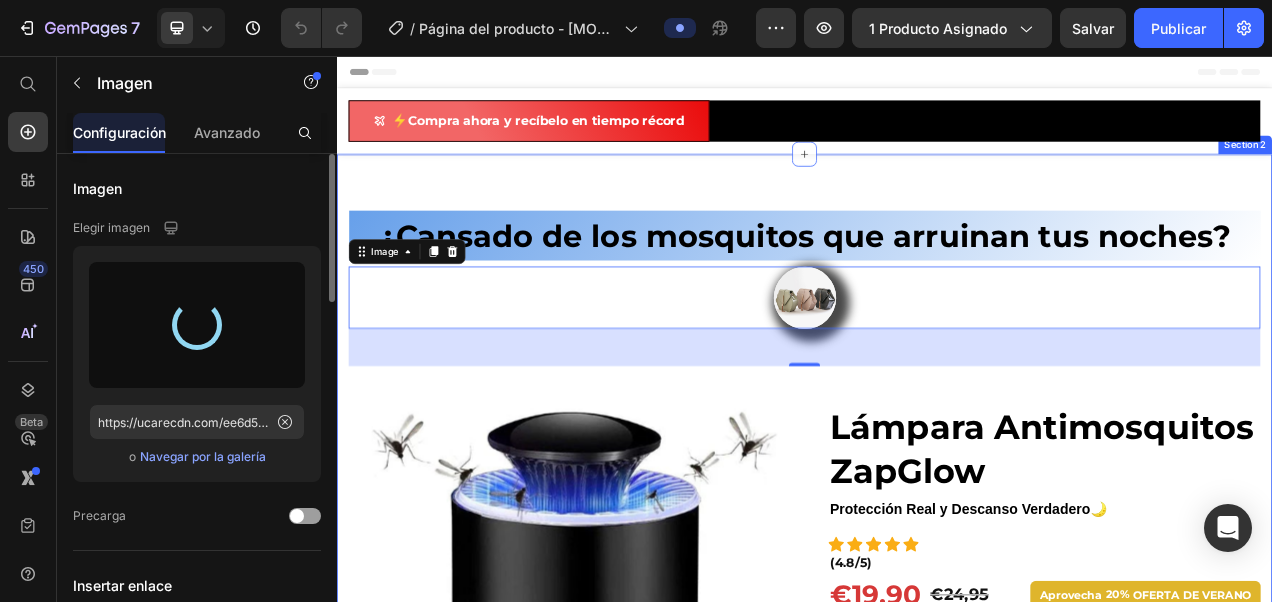 type on "https://cdn.shopify.com/s/files/1/0968/3337/2498/files/gempages_571445680254485728-81d57ab1-744c-4d35-8aad-d07a8d5c994a.jpg" 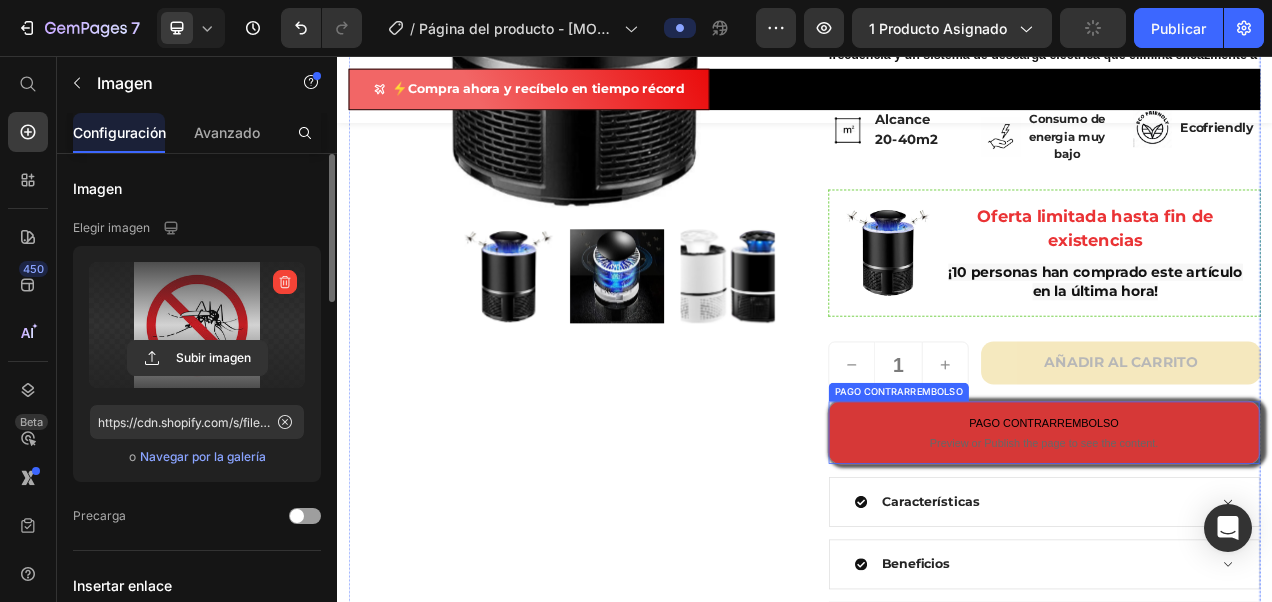 scroll, scrollTop: 900, scrollLeft: 0, axis: vertical 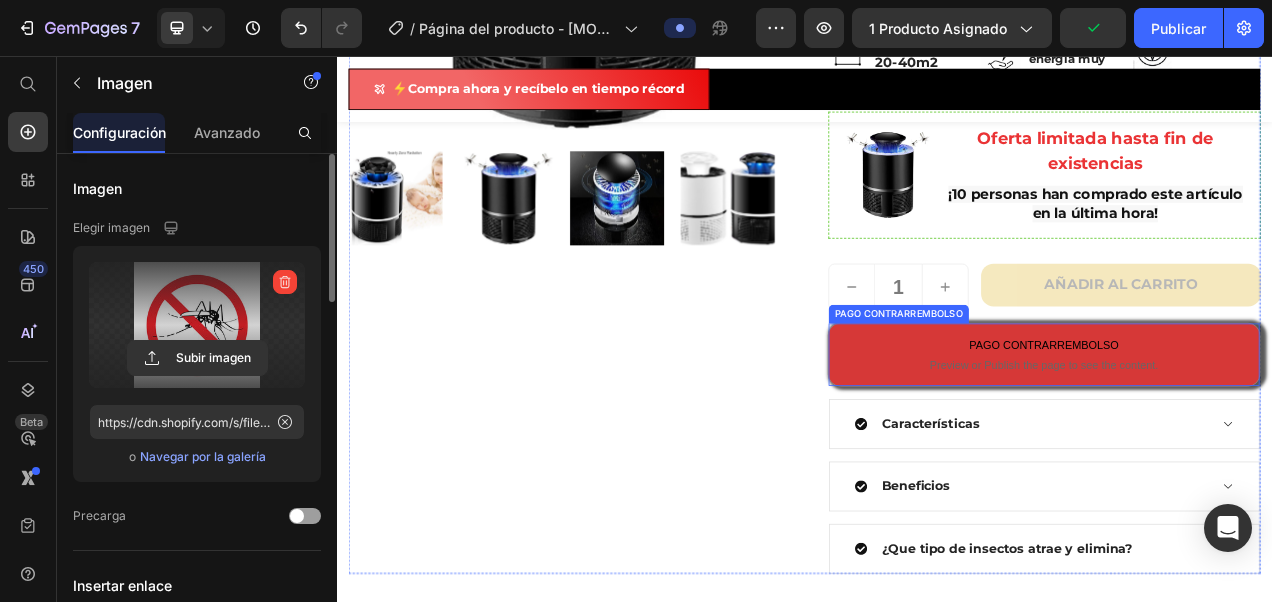 click on "Preview or Publish the page to see the content." at bounding box center (1244, 453) 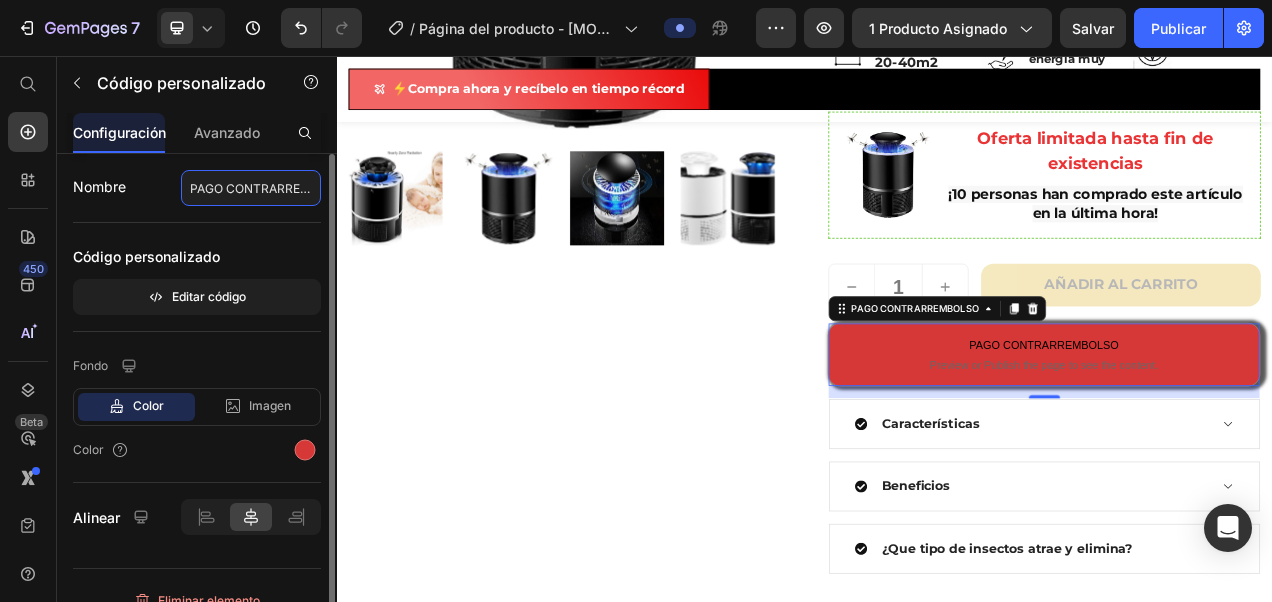 click on "PAGO CONTRARREMBOLSO" 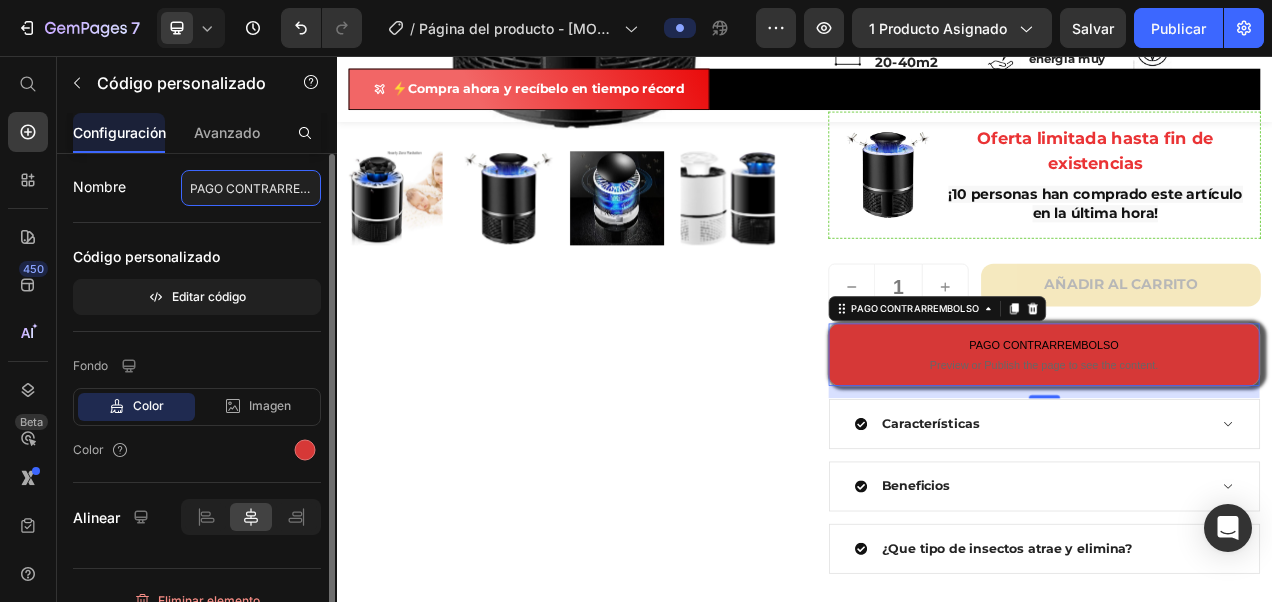 scroll, scrollTop: 22, scrollLeft: 0, axis: vertical 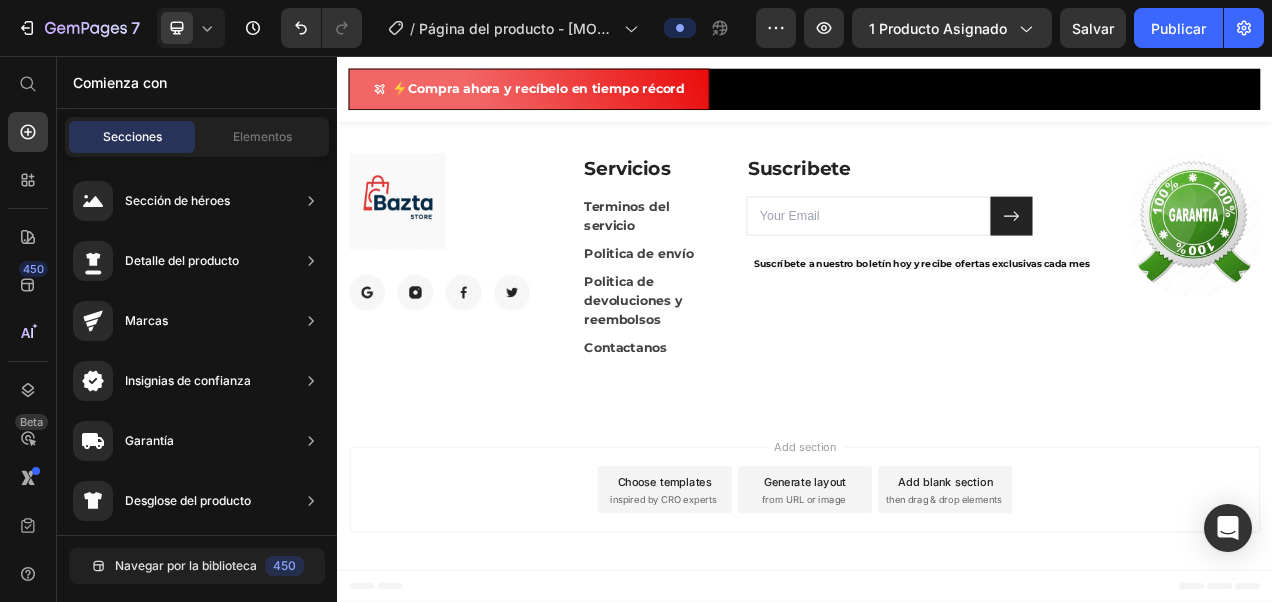 click on "Add section" at bounding box center (937, 556) 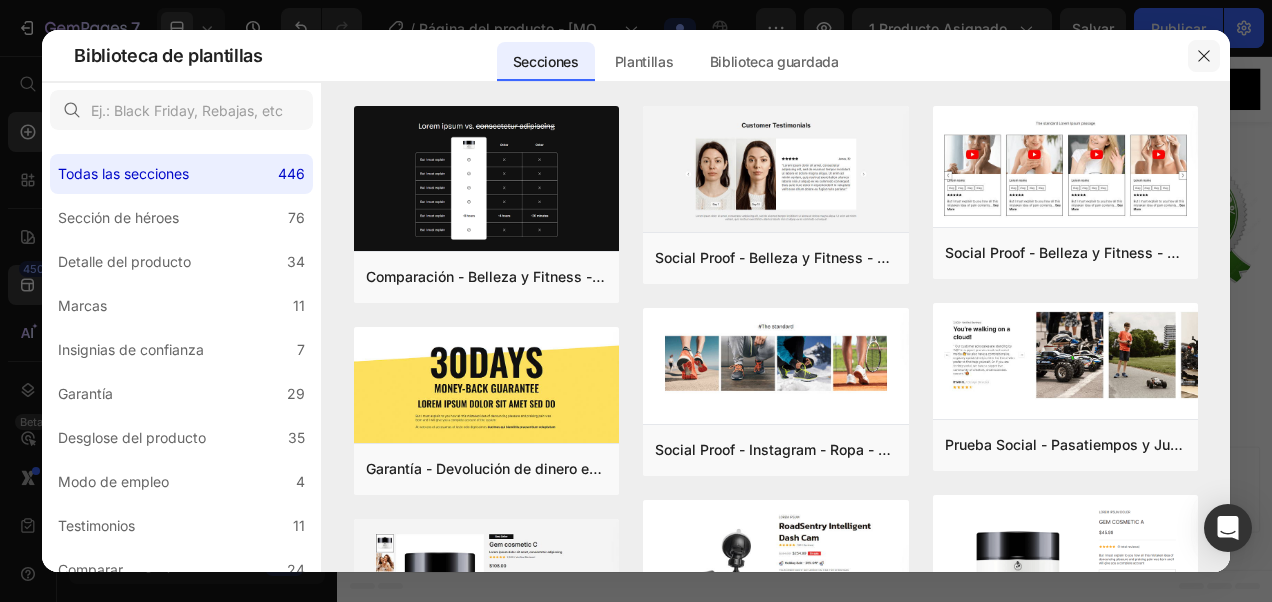 click 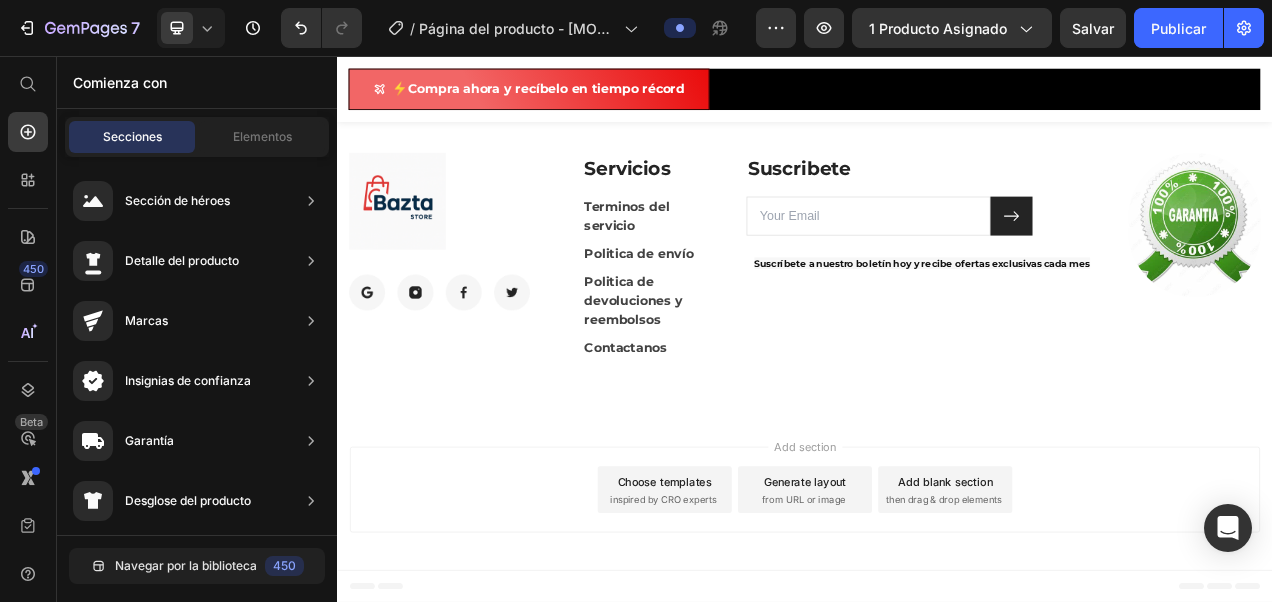 click on "Add section" at bounding box center [937, 556] 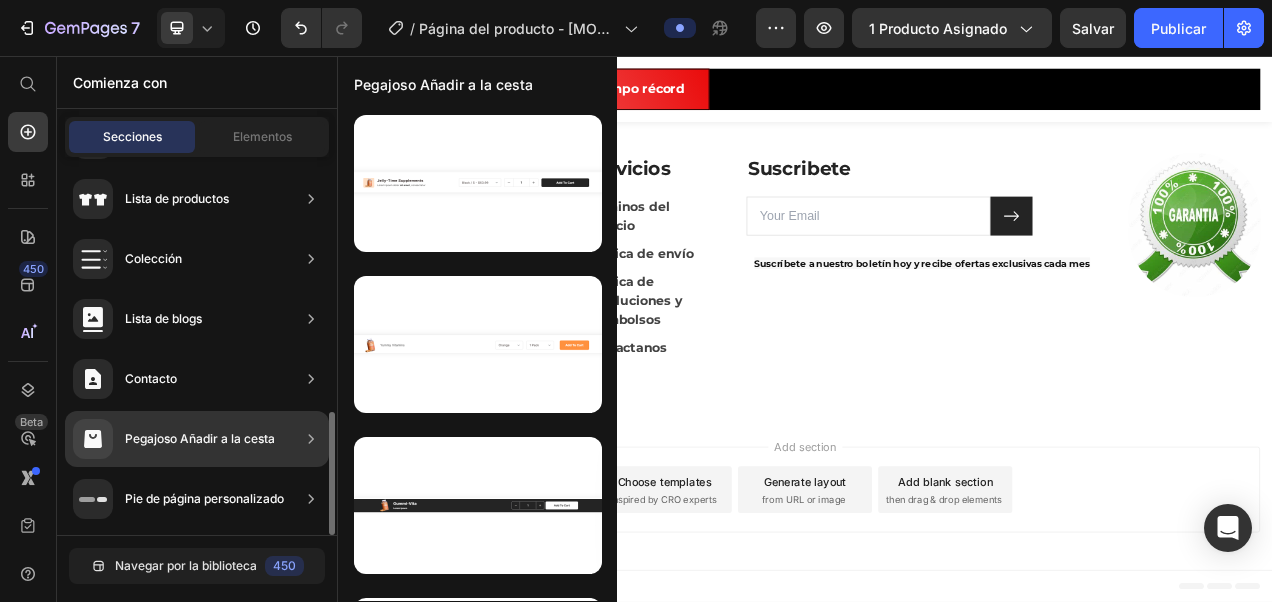 scroll, scrollTop: 682, scrollLeft: 0, axis: vertical 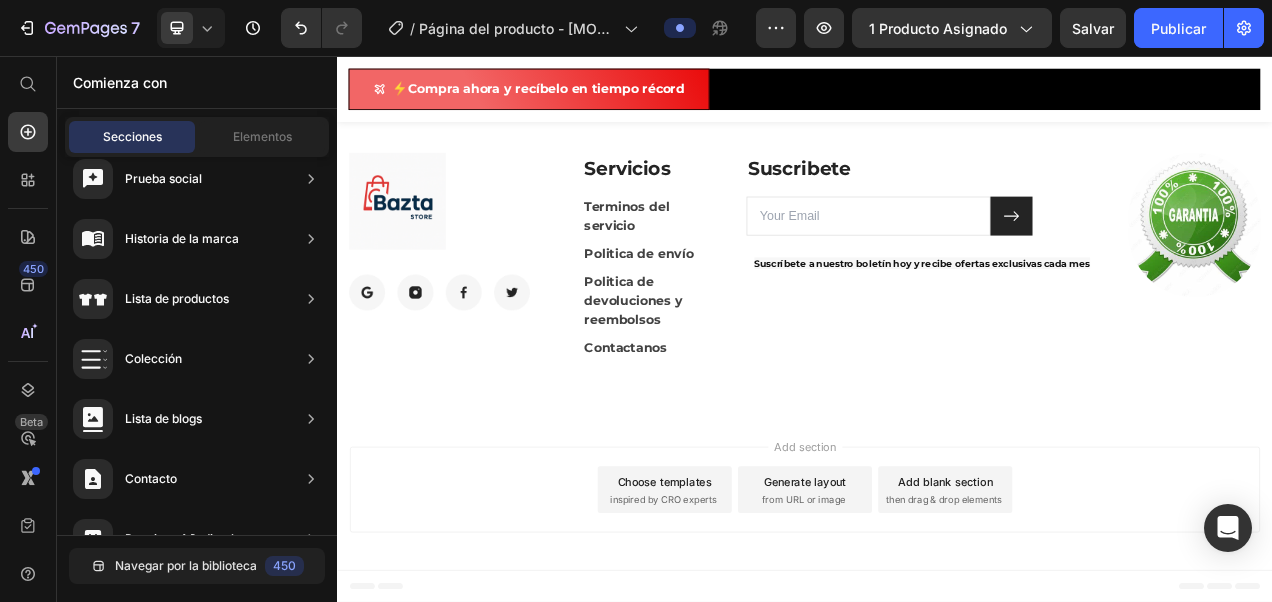 click on "Add section Choose templates inspired by CRO experts Generate layout from URL or image Add blank section then drag & drop elements" at bounding box center (937, 616) 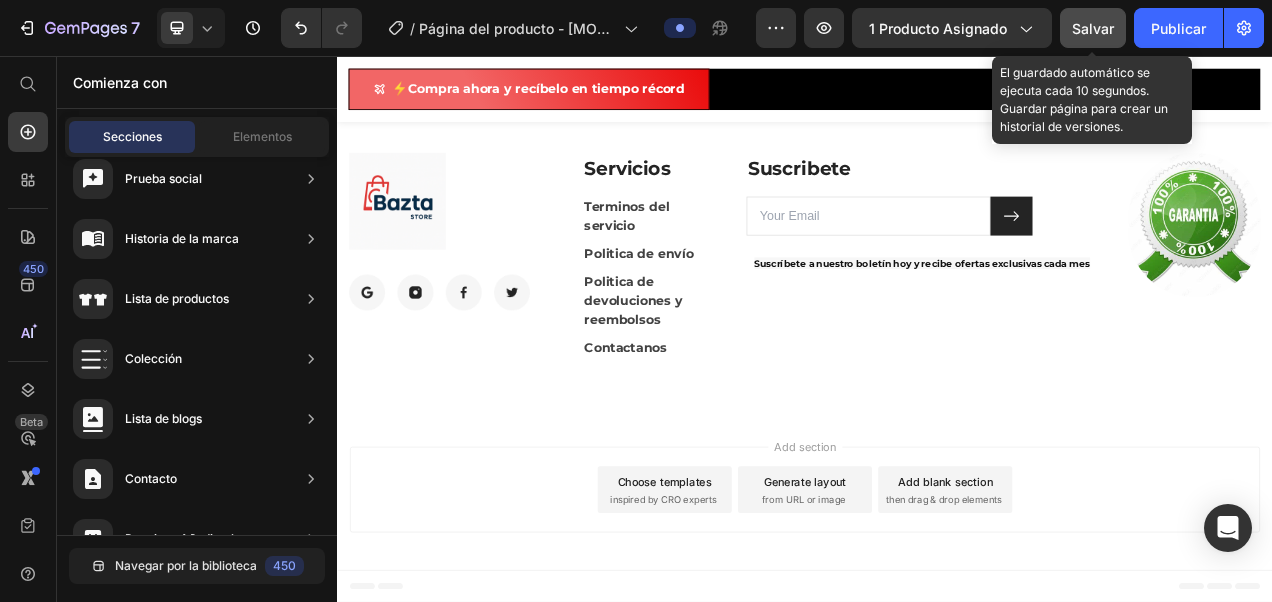 click on "Salvar" at bounding box center (1093, 28) 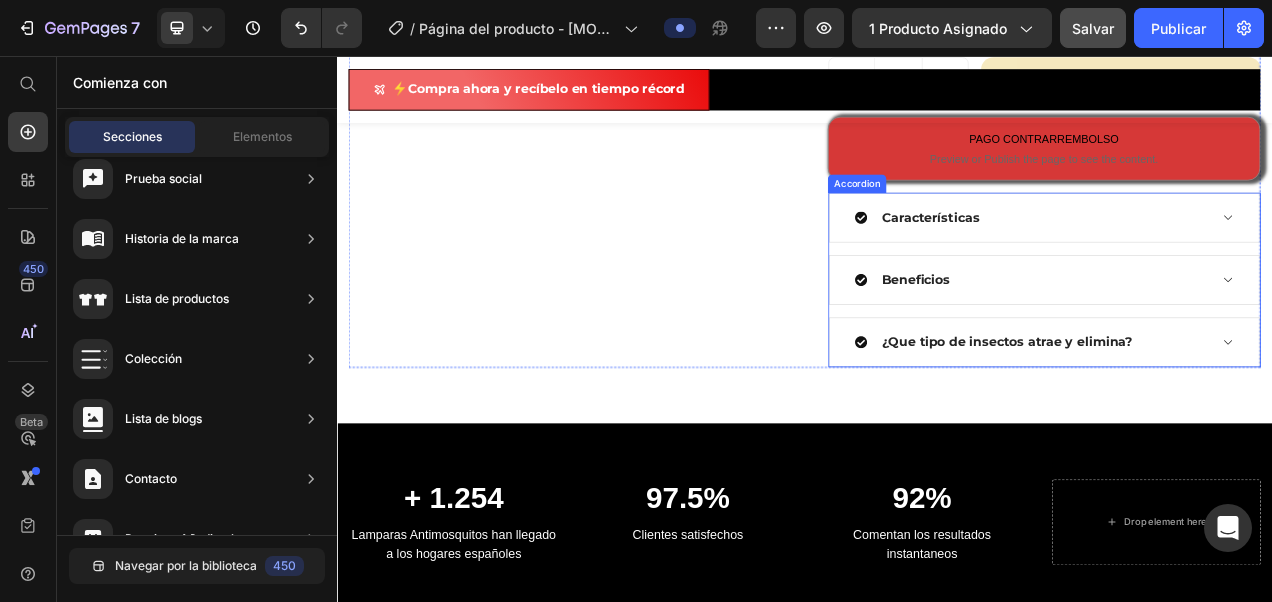 scroll, scrollTop: 765, scrollLeft: 0, axis: vertical 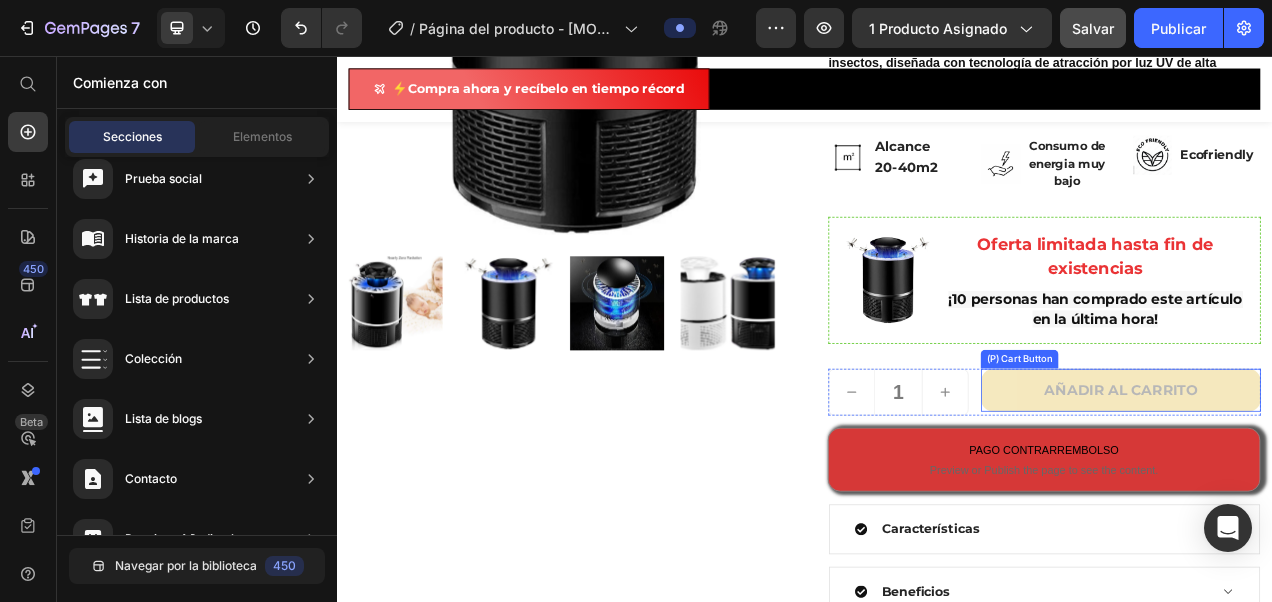 drag, startPoint x: 1278, startPoint y: 483, endPoint x: 1195, endPoint y: 443, distance: 92.13577 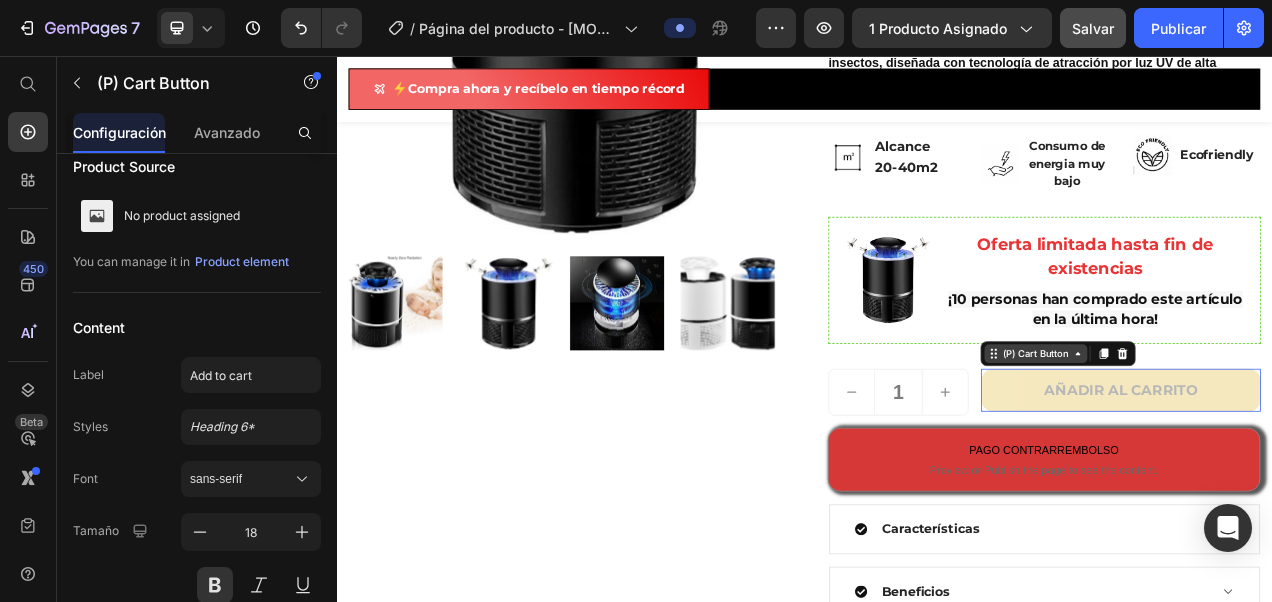scroll, scrollTop: 0, scrollLeft: 0, axis: both 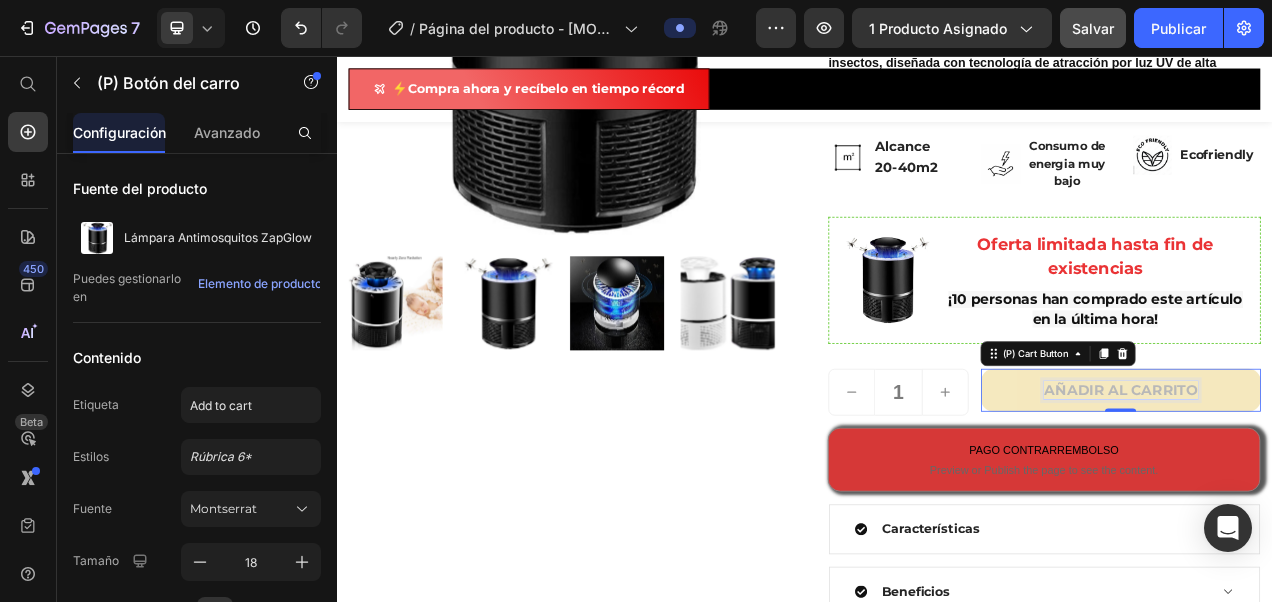 click on "Añadir al carrito" at bounding box center (1342, 484) 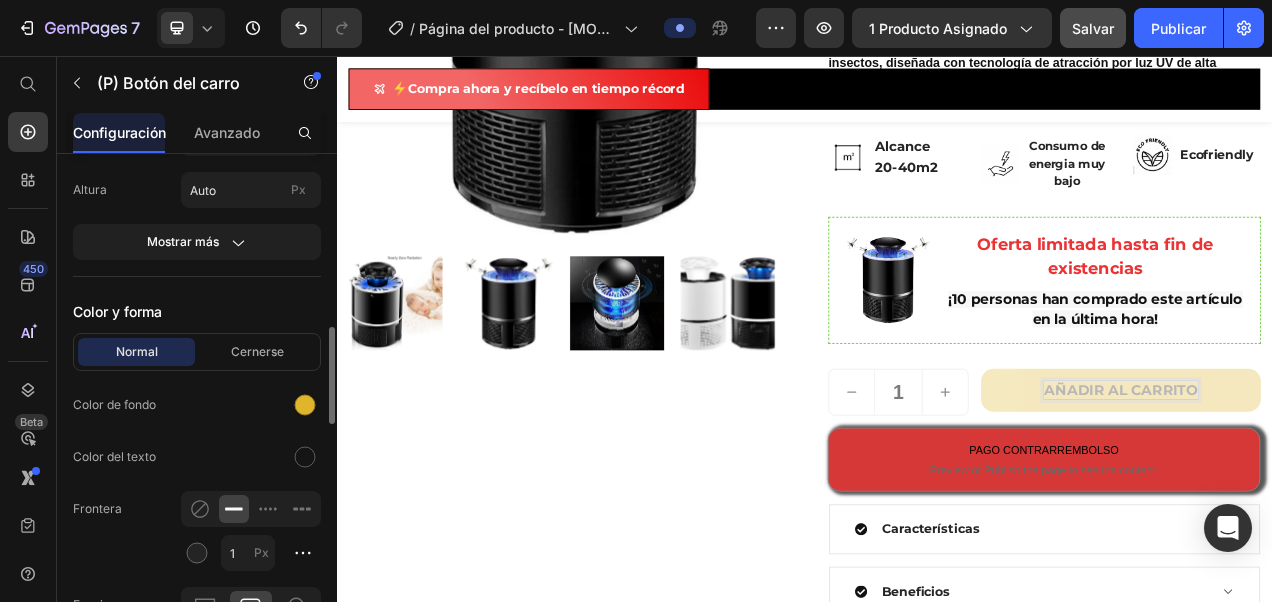 scroll, scrollTop: 600, scrollLeft: 0, axis: vertical 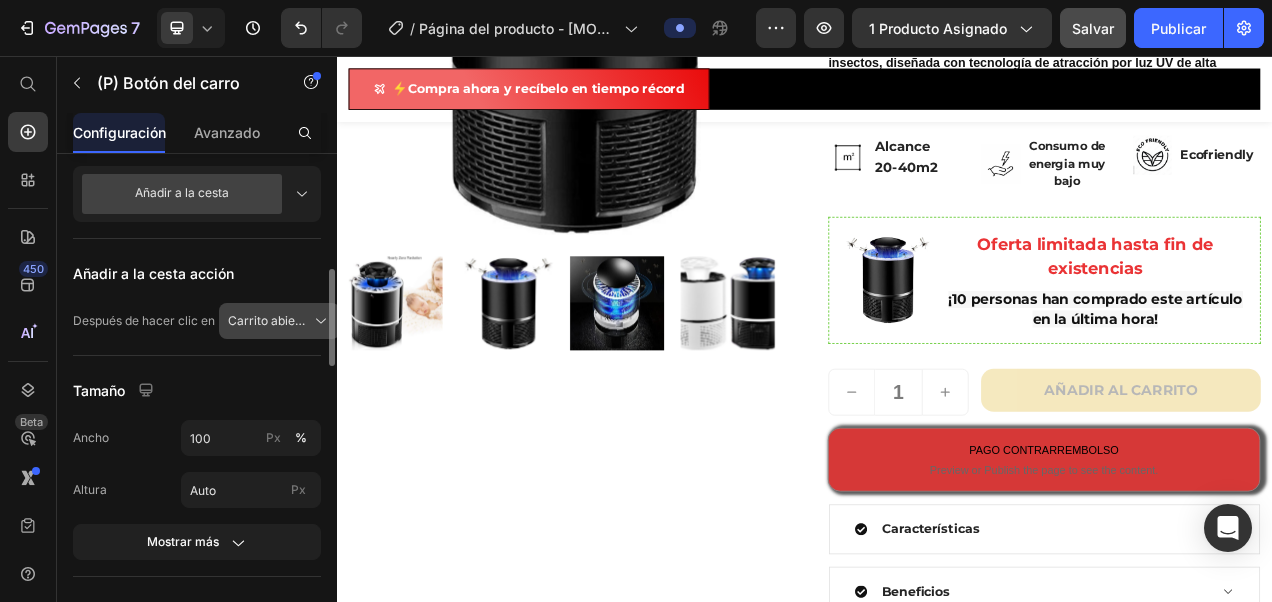 click 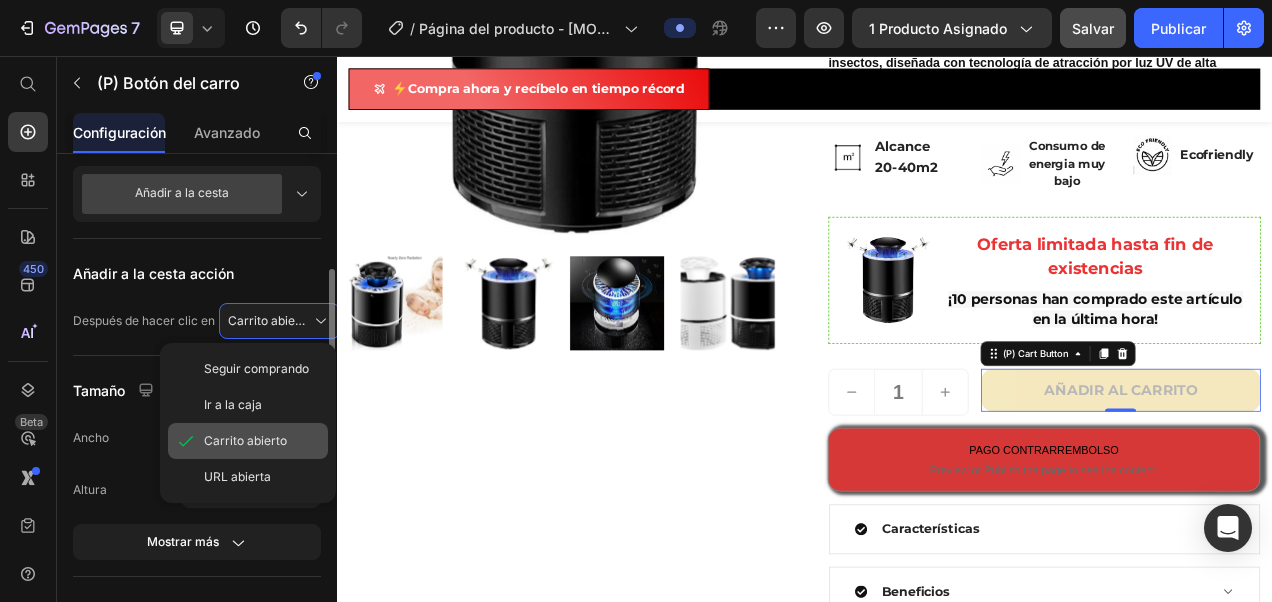 click on "Carrito abierto" at bounding box center [245, 441] 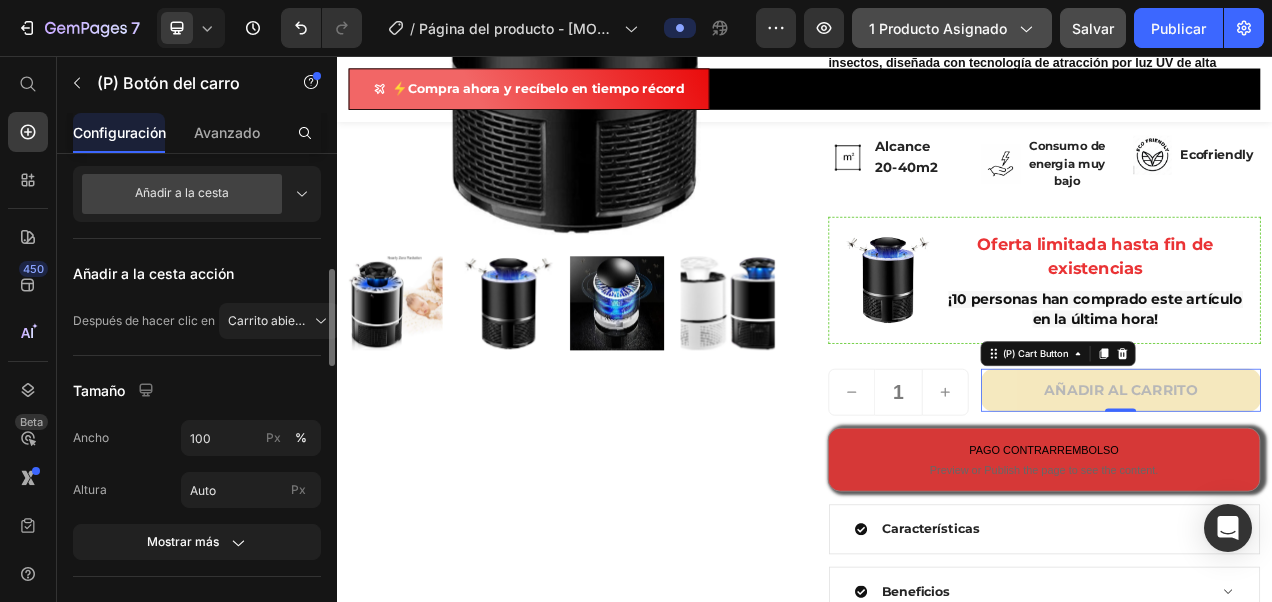 click 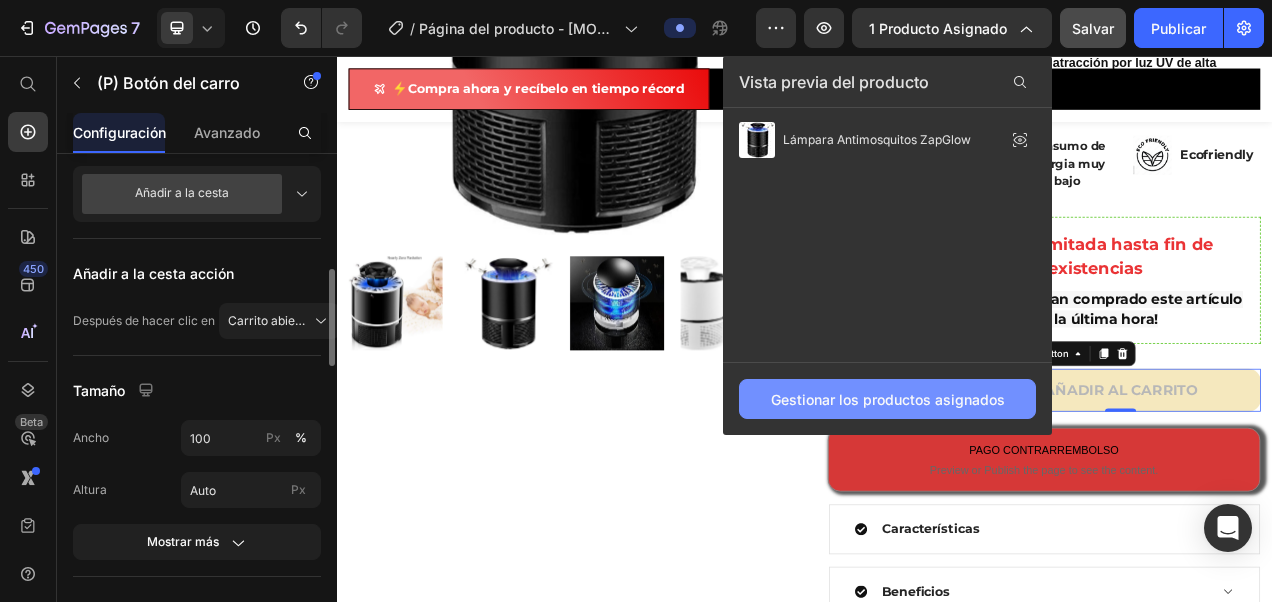 click on "Gestionar los productos asignados" 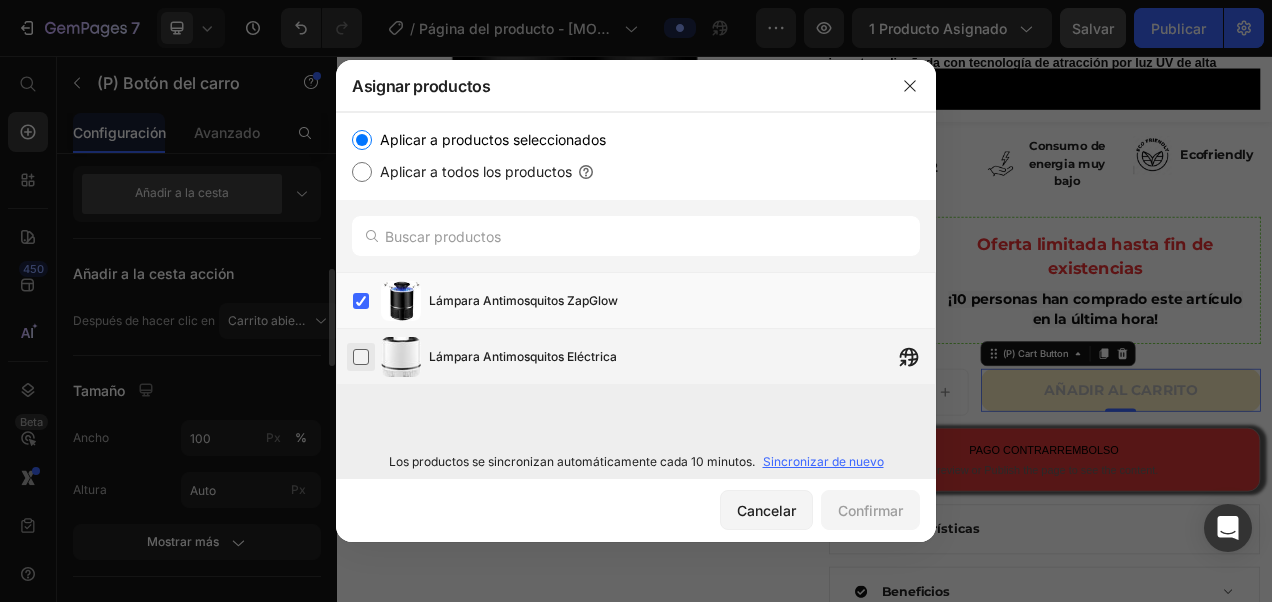 click at bounding box center [361, 357] 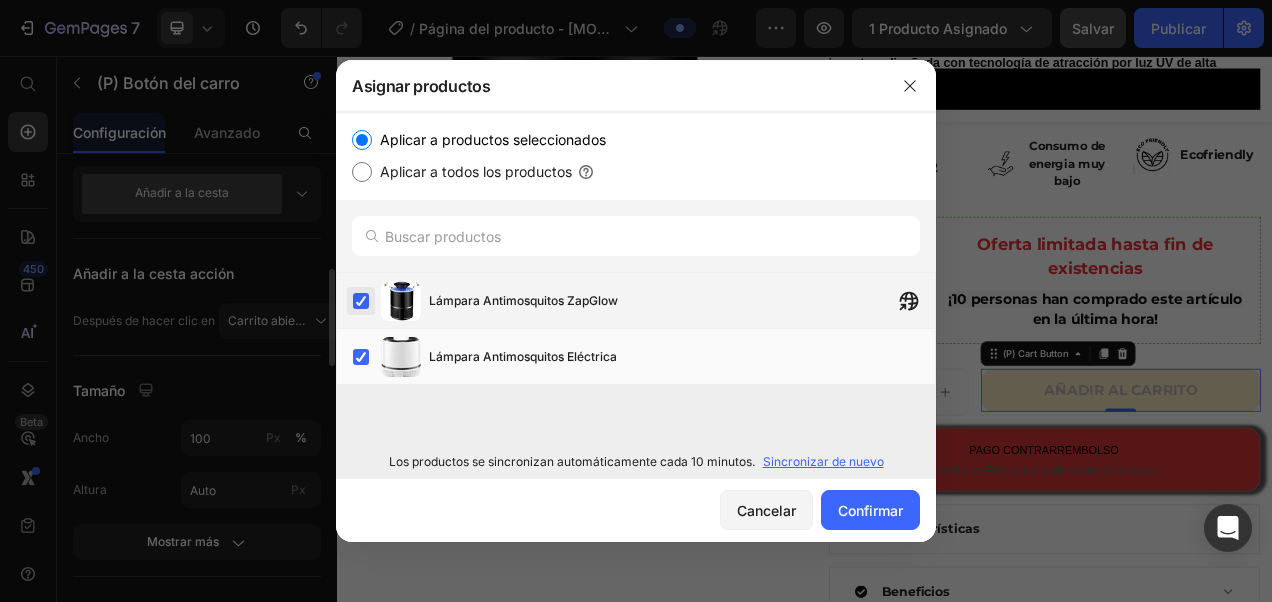 click at bounding box center (361, 301) 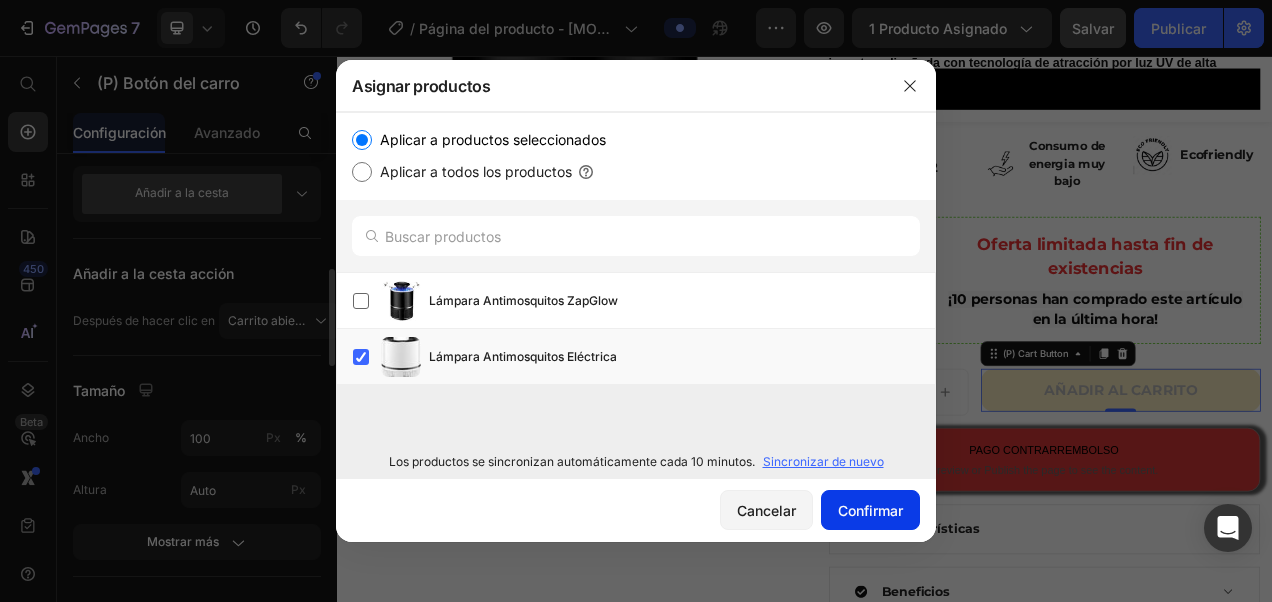 click on "Confirmar" 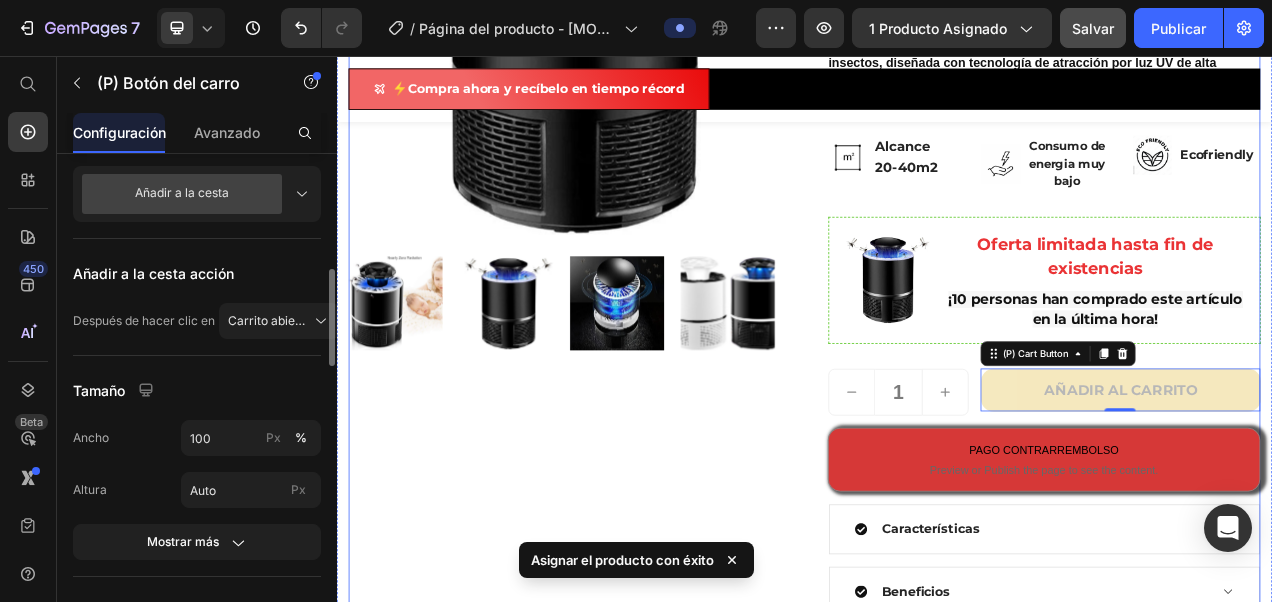 click on "Product Images" at bounding box center [629, 296] 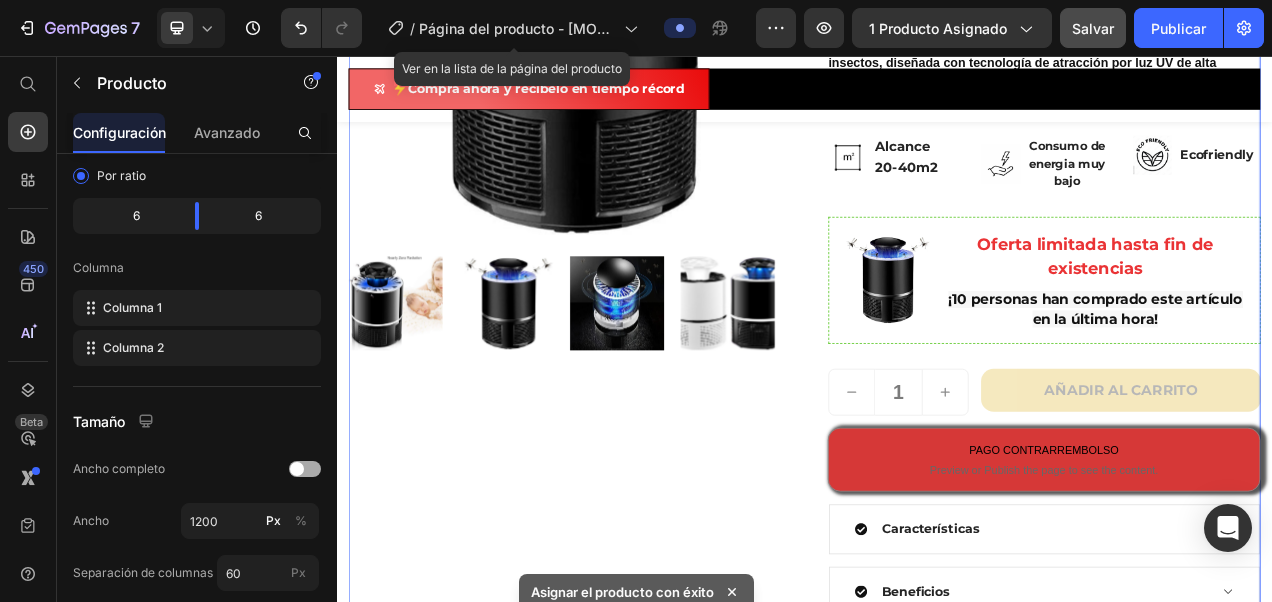 scroll, scrollTop: 0, scrollLeft: 0, axis: both 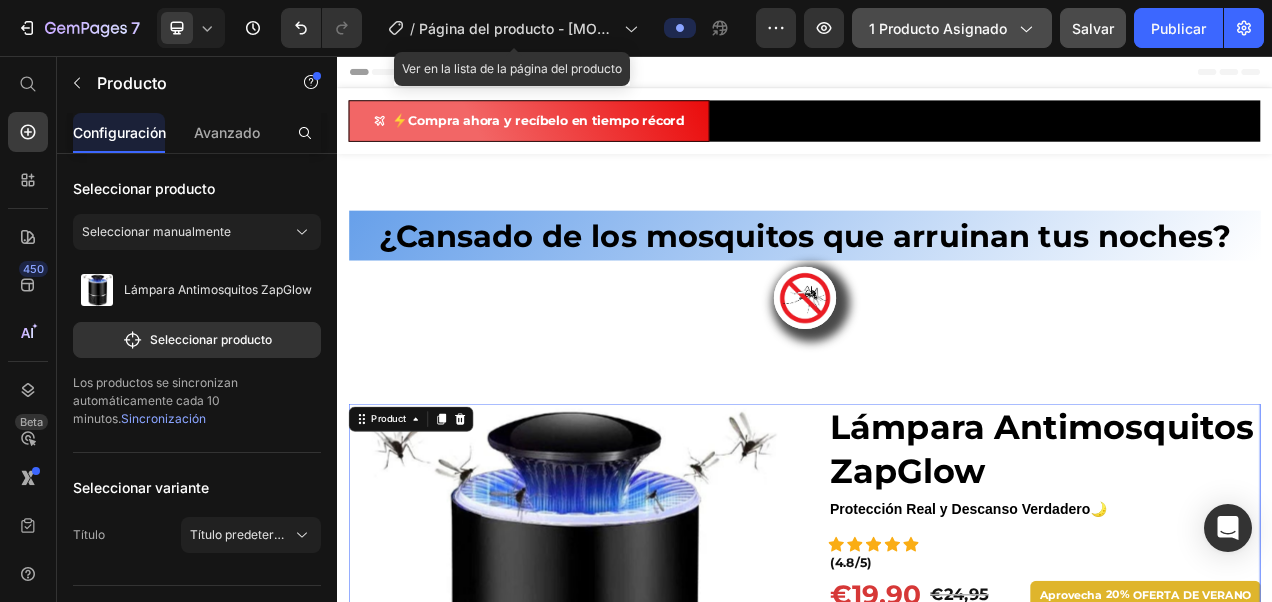 click on "1 producto asignado" 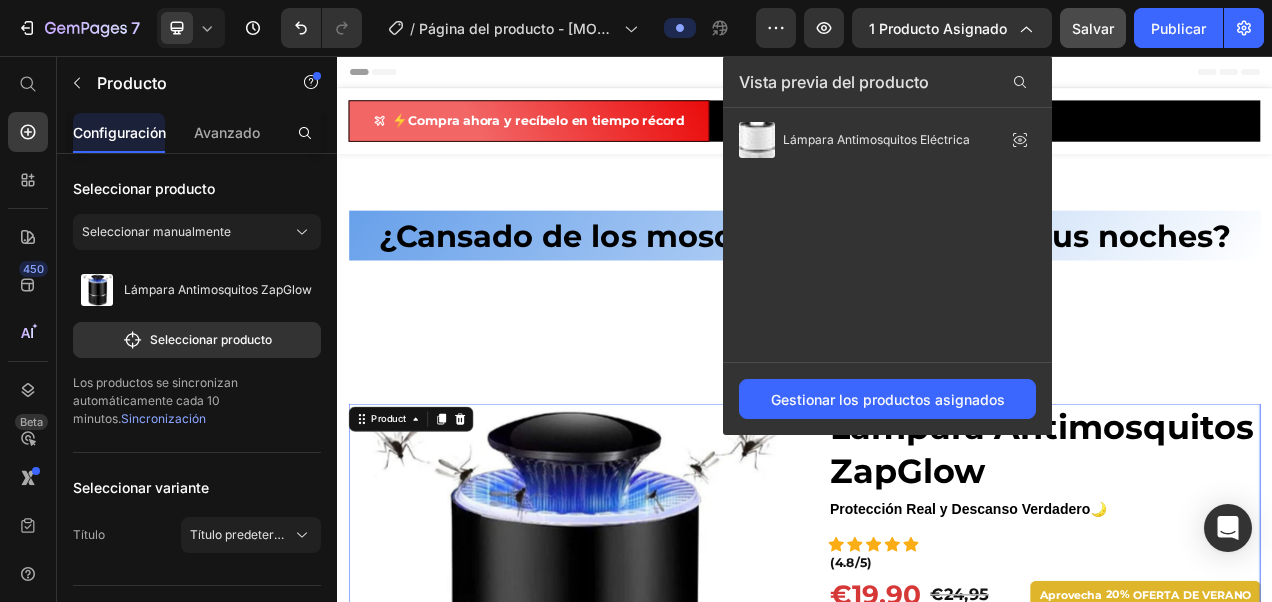 click on "Header" at bounding box center [937, 76] 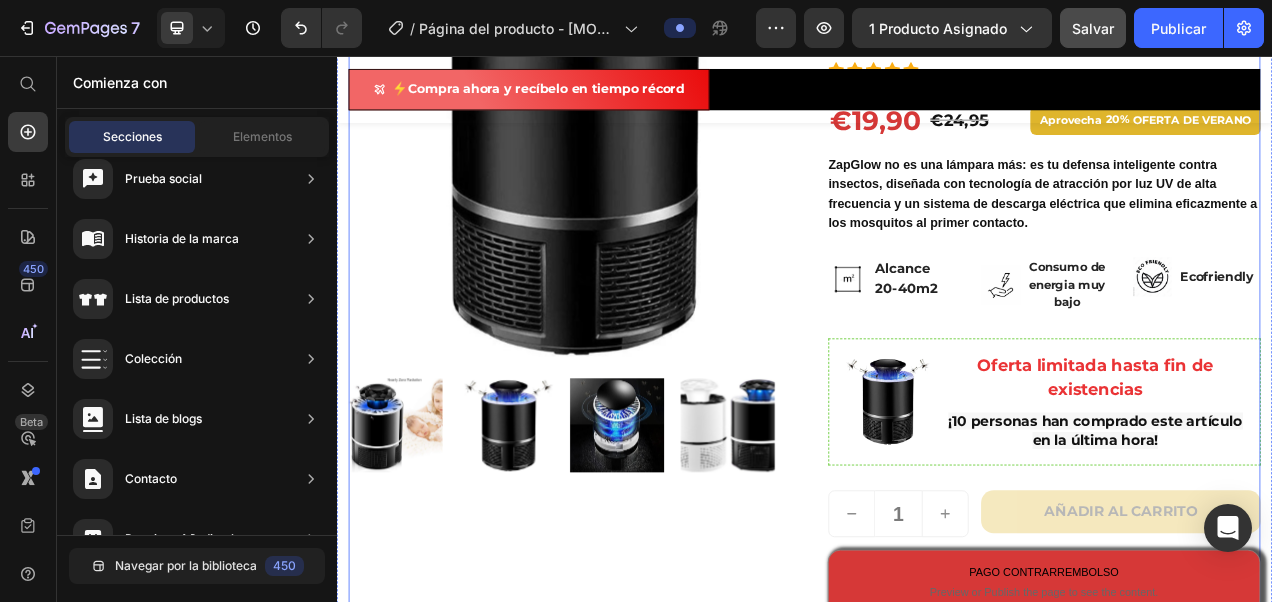 scroll, scrollTop: 600, scrollLeft: 0, axis: vertical 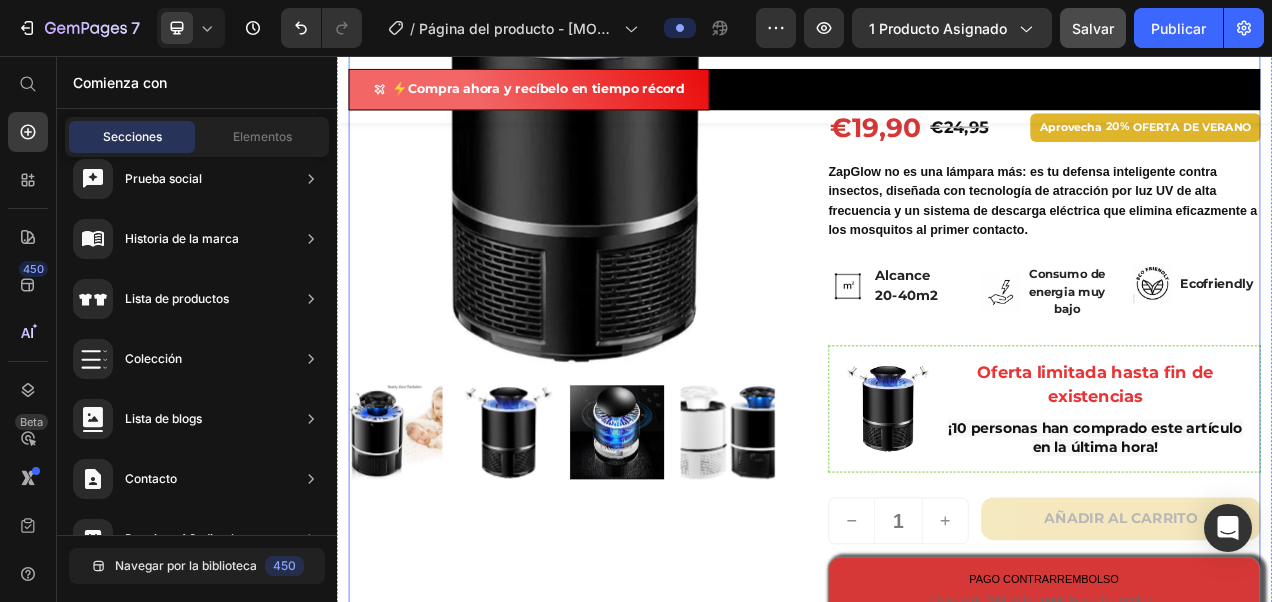 click on "Product Images" at bounding box center (629, 461) 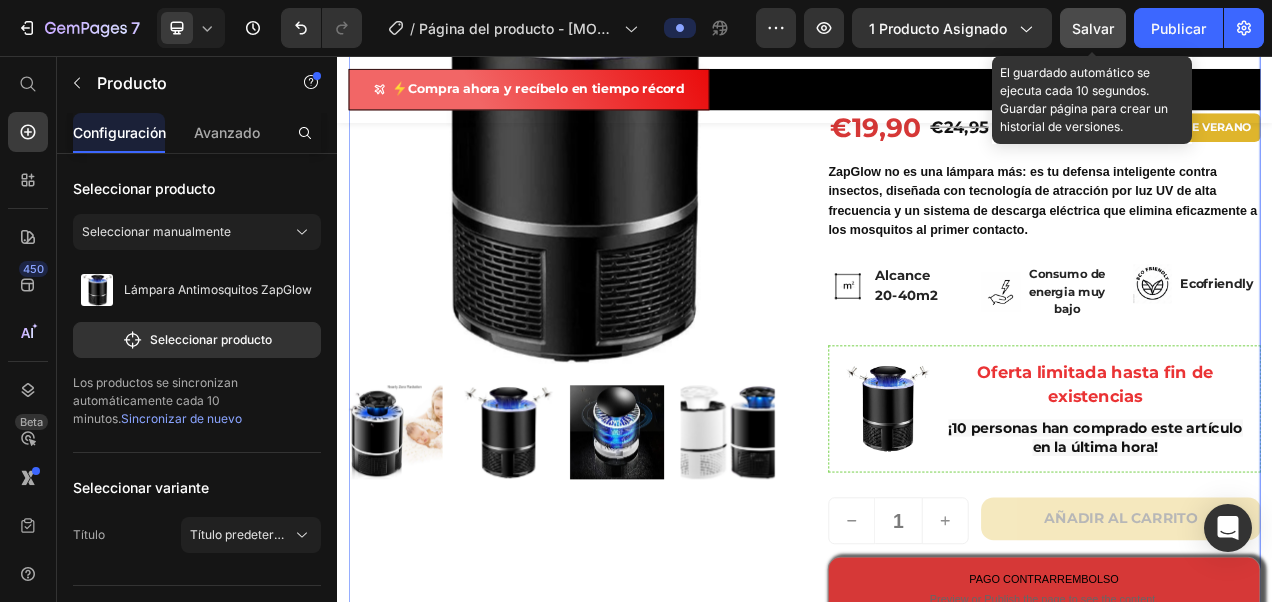 click on "Salvar" at bounding box center (1093, 28) 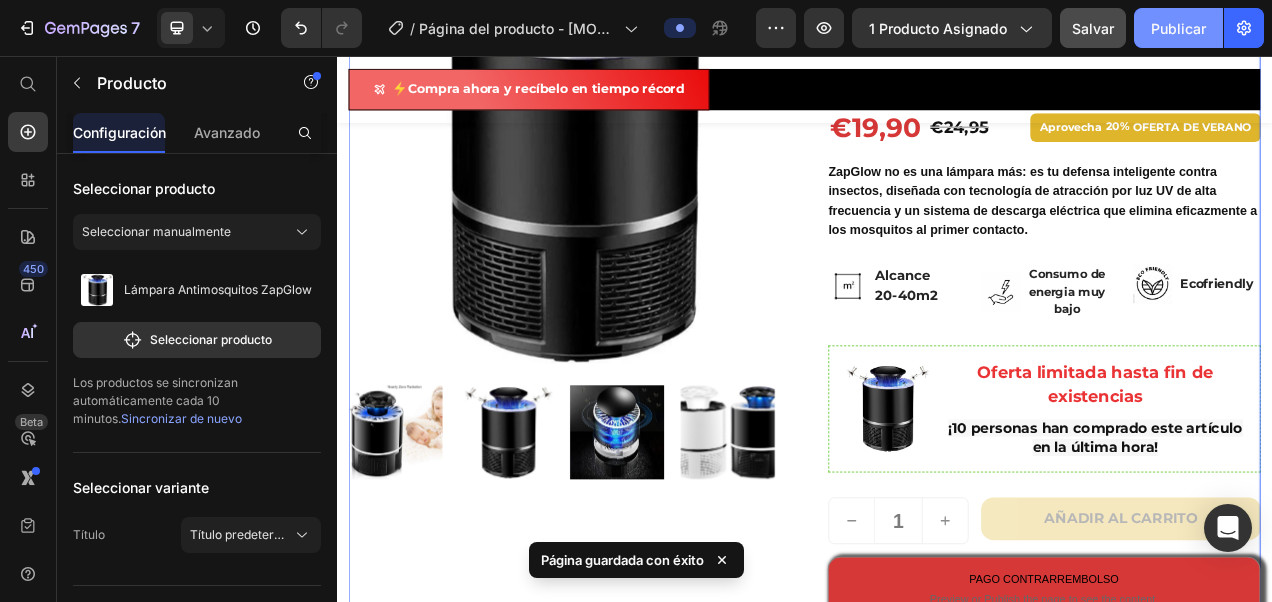 click on "Publicar" 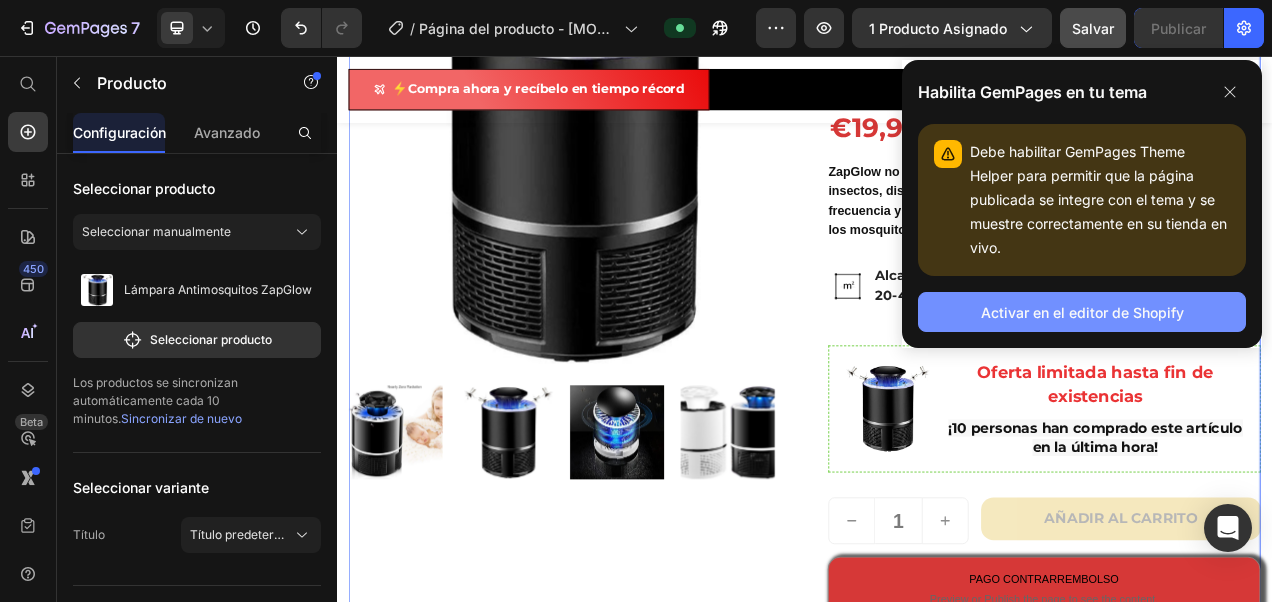 click on "Activar en el editor de Shopify" 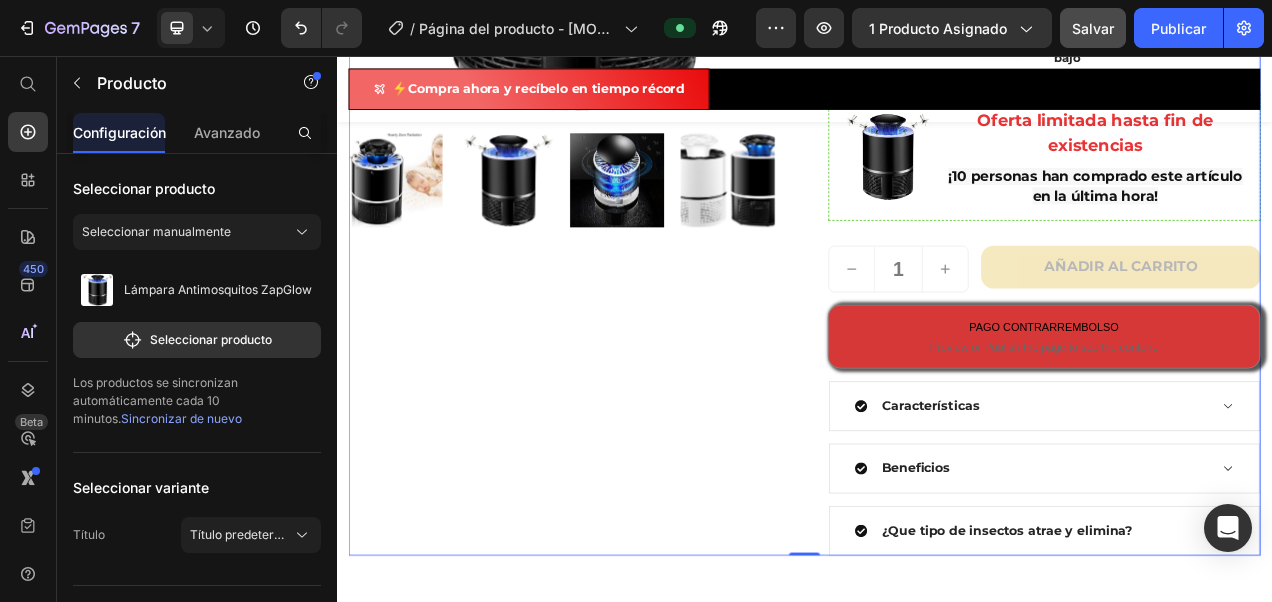 scroll, scrollTop: 1000, scrollLeft: 0, axis: vertical 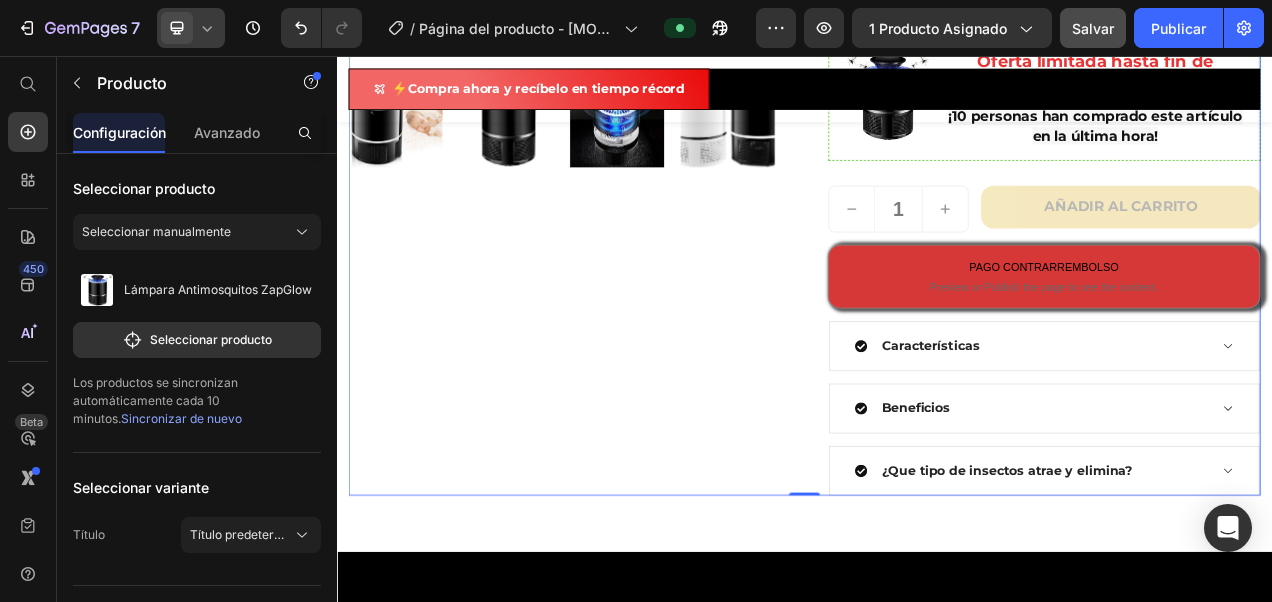 click 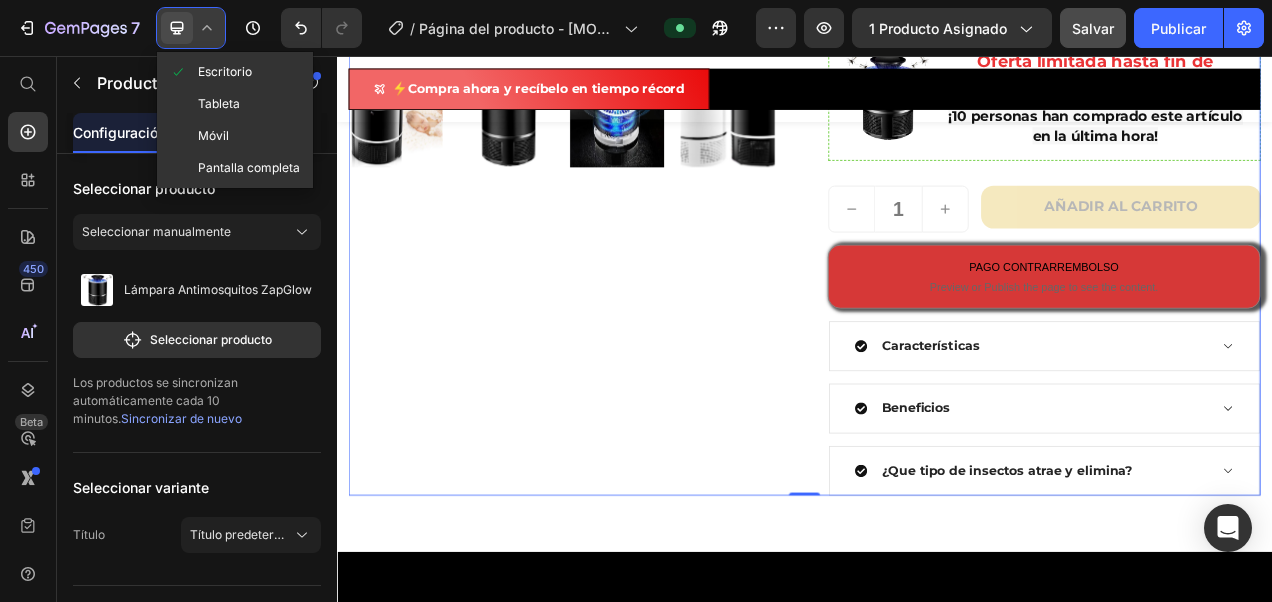 click on "Tableta" 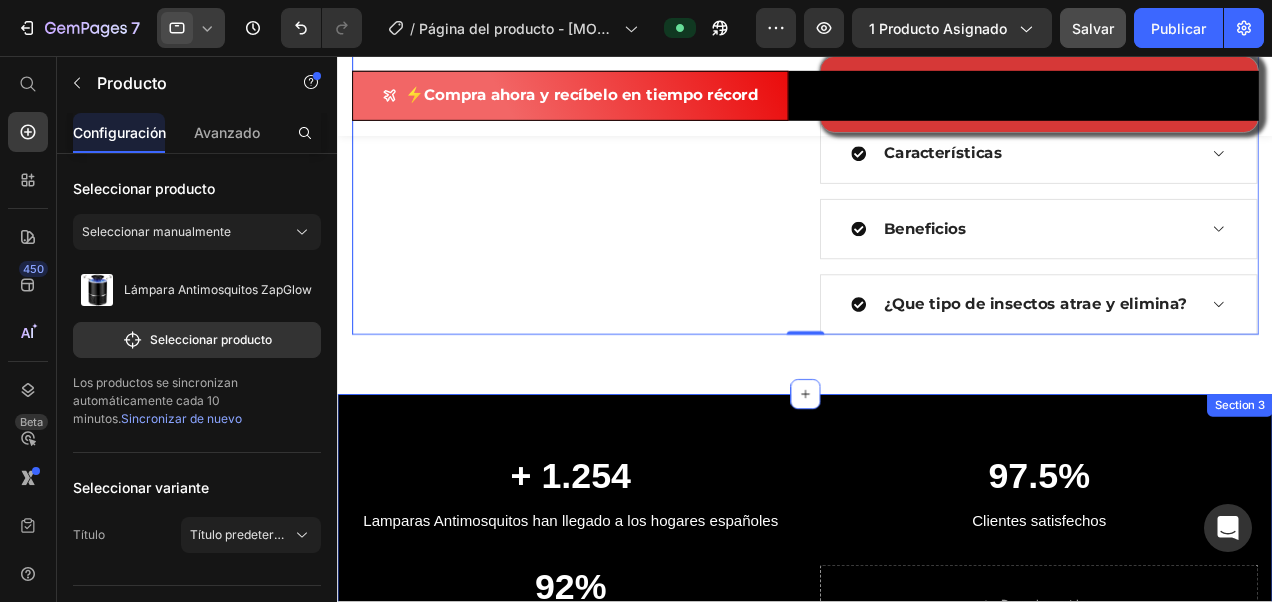 scroll, scrollTop: 2000, scrollLeft: 0, axis: vertical 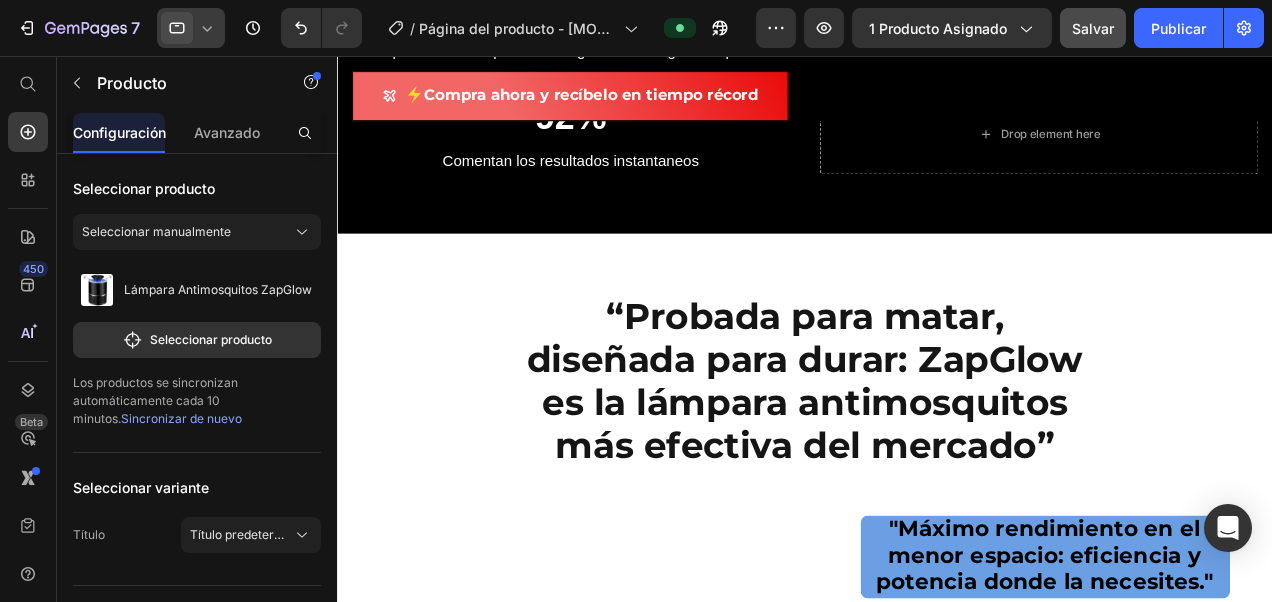 click 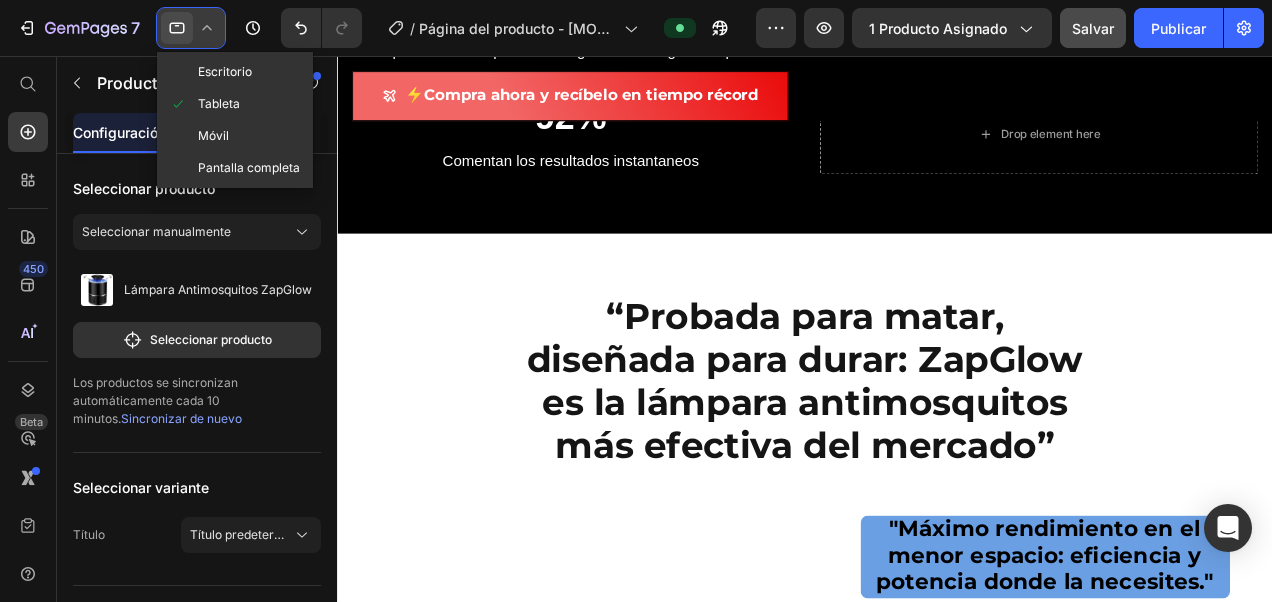 click on "Móvil" at bounding box center [213, 136] 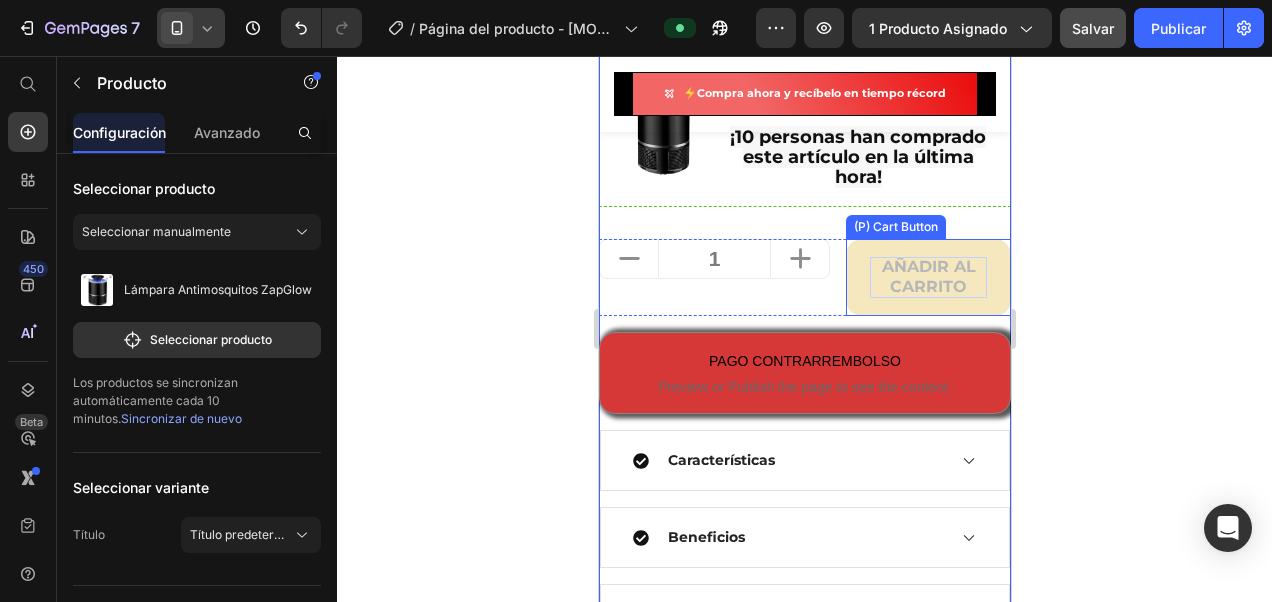 scroll, scrollTop: 1800, scrollLeft: 0, axis: vertical 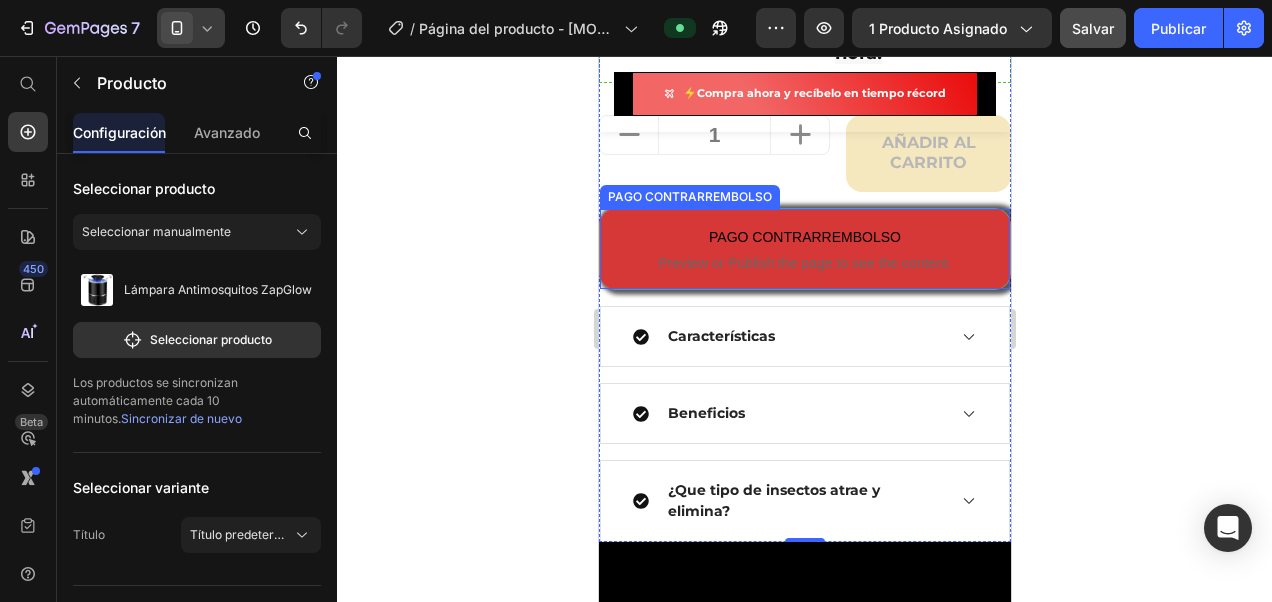 click on "PAGO CONTRARREMBOLSO" at bounding box center (804, 237) 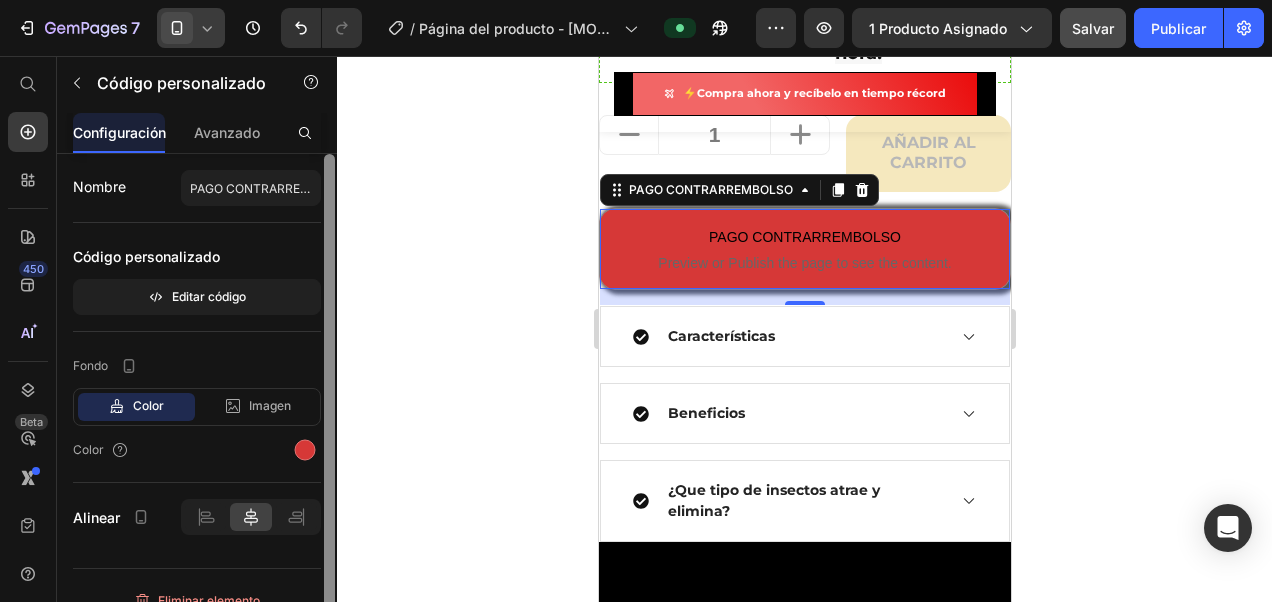 scroll, scrollTop: 0, scrollLeft: 0, axis: both 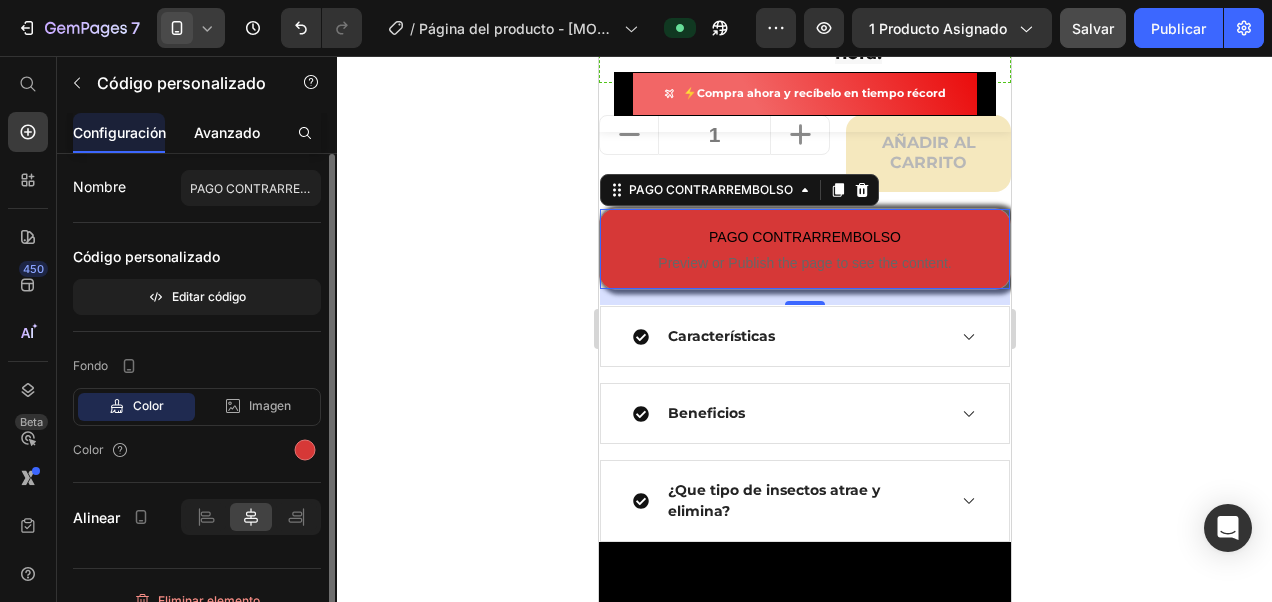 click on "Avanzado" at bounding box center (227, 132) 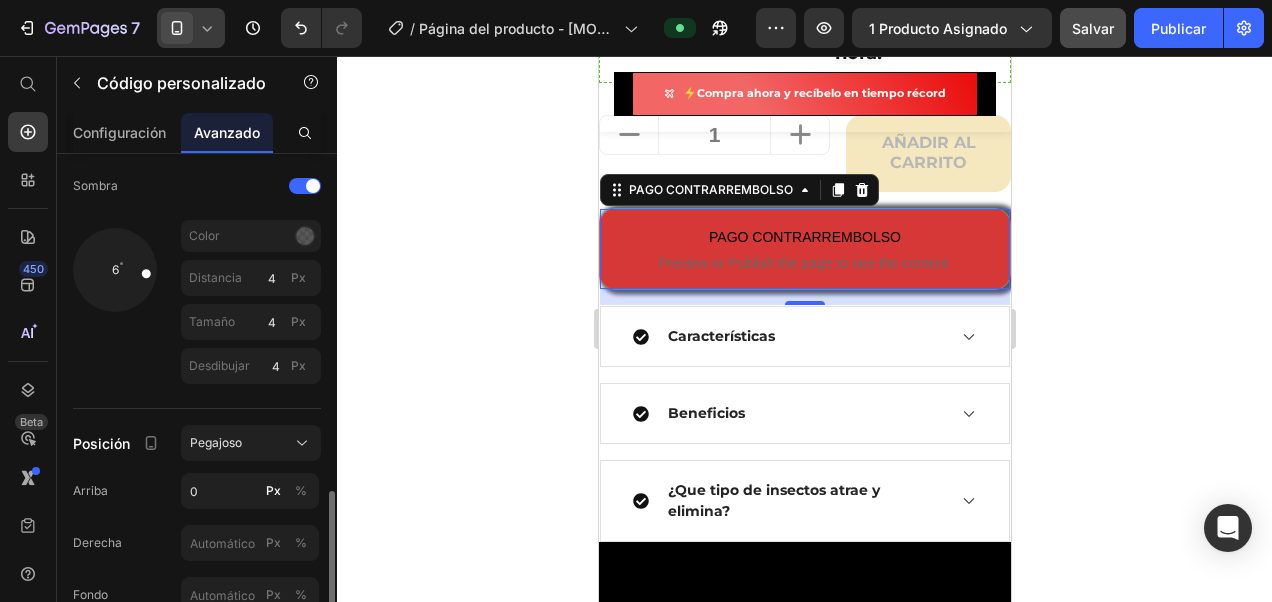 scroll, scrollTop: 900, scrollLeft: 0, axis: vertical 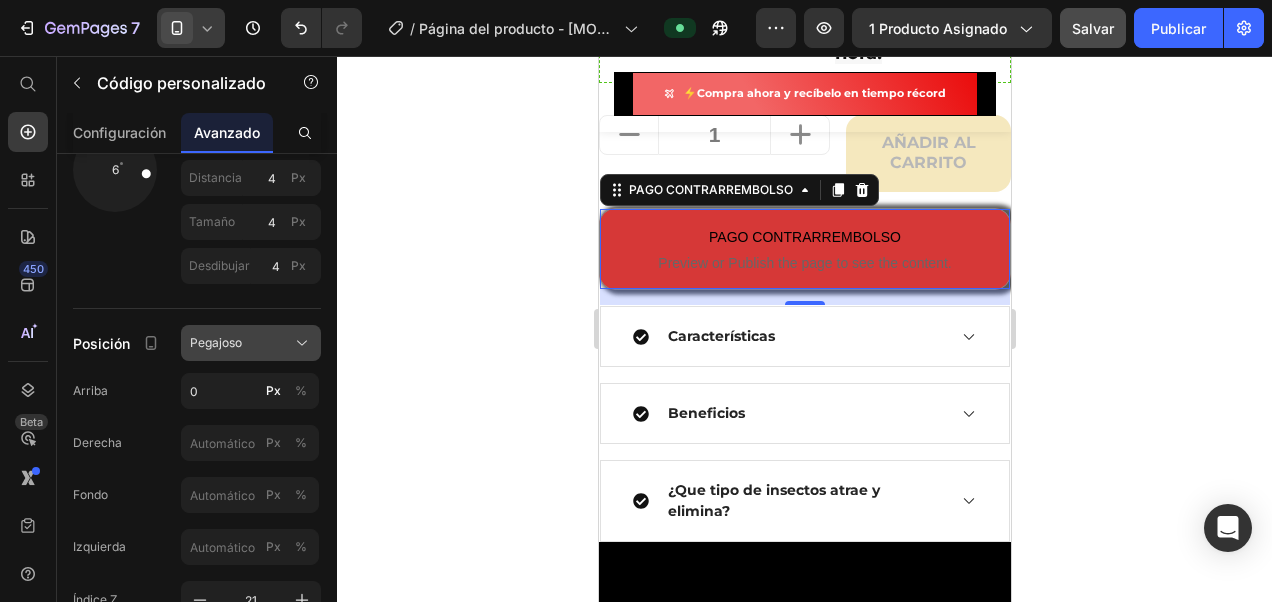 click 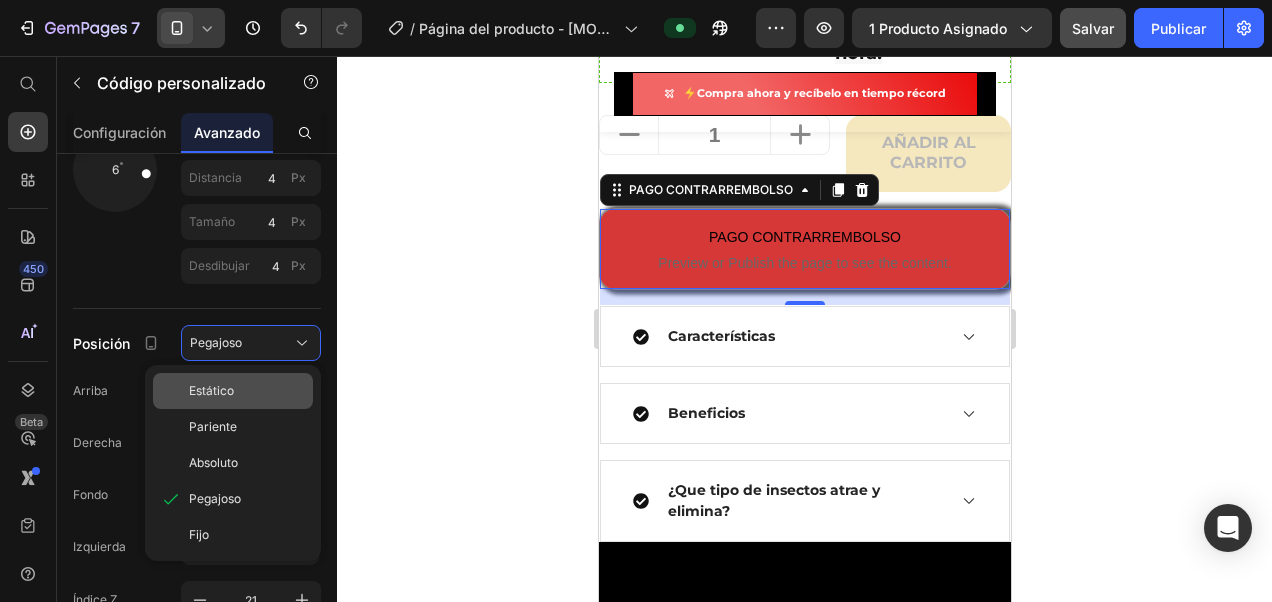 click on "Estático" at bounding box center [247, 391] 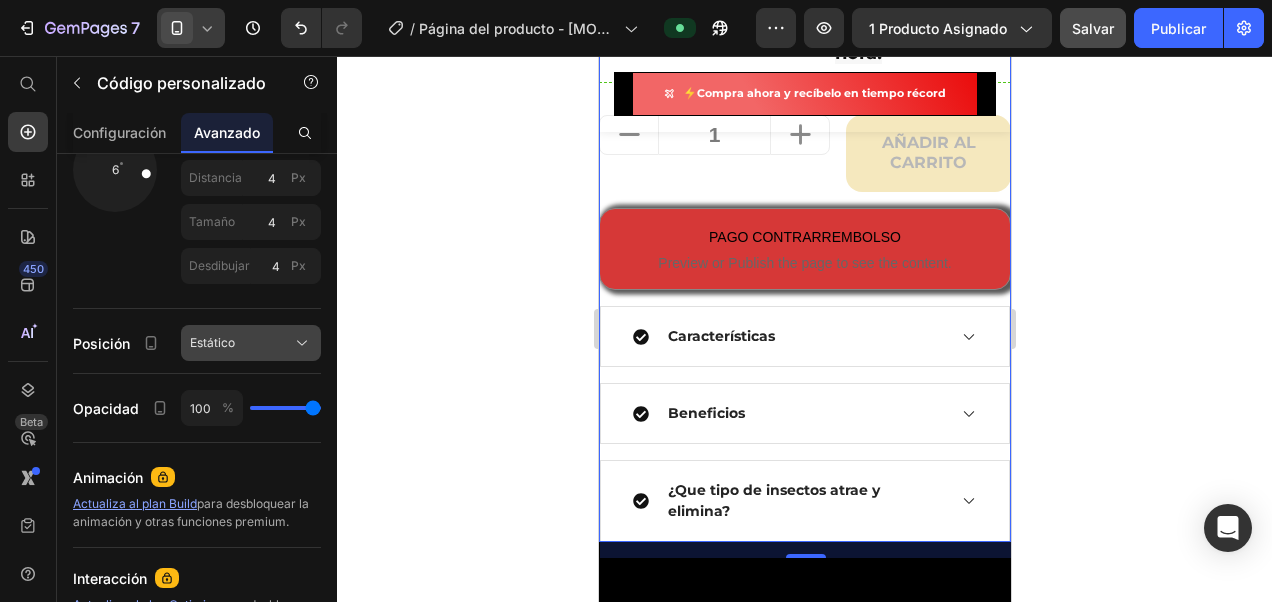 click 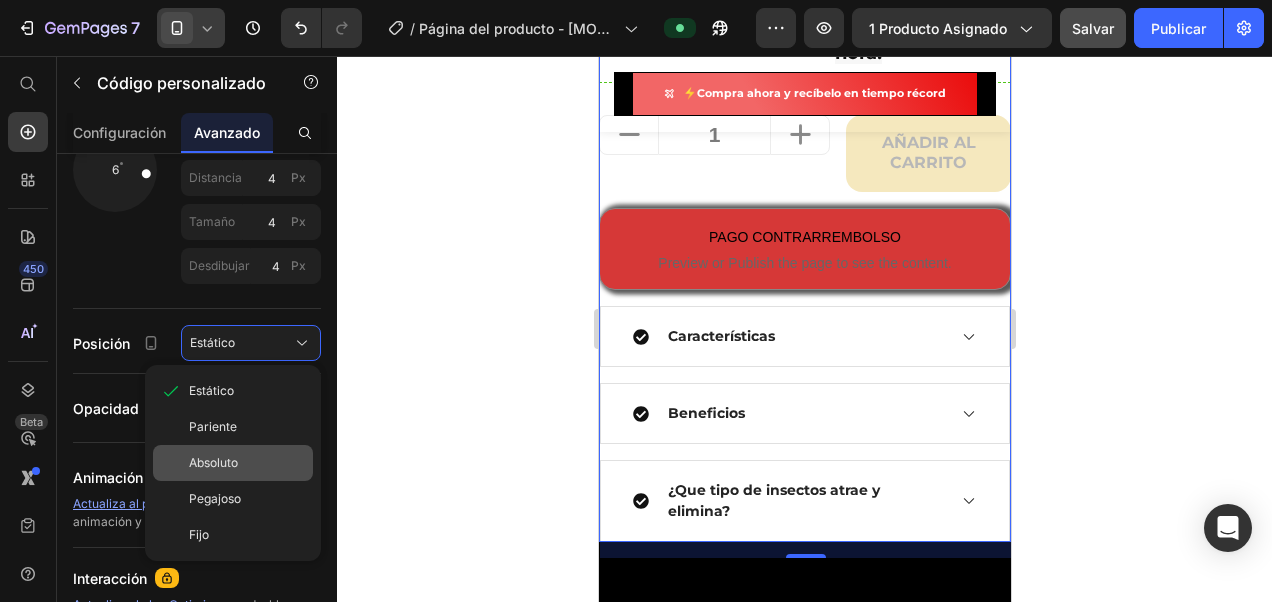 click on "Absoluto" at bounding box center [247, 463] 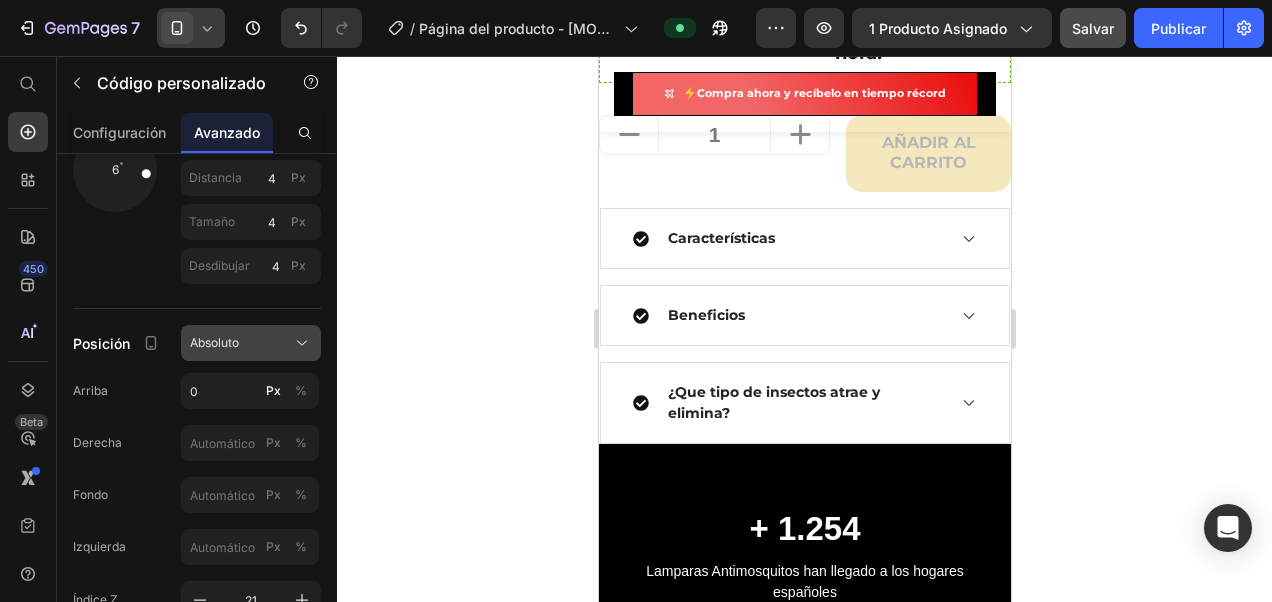 click 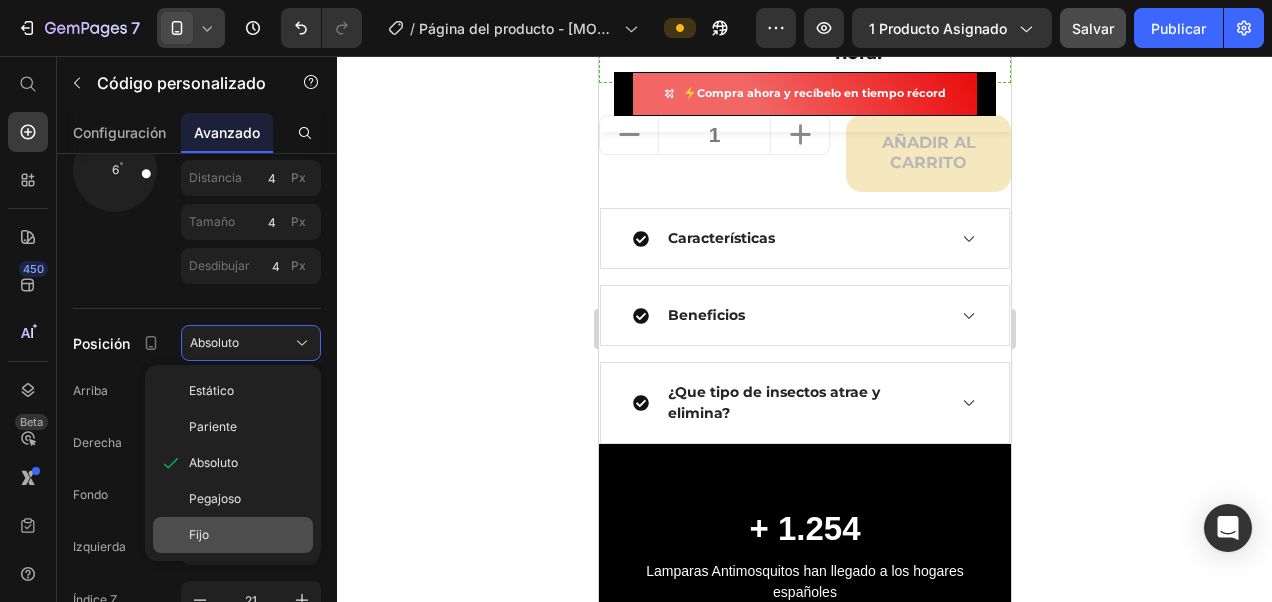 click on "Fijo" 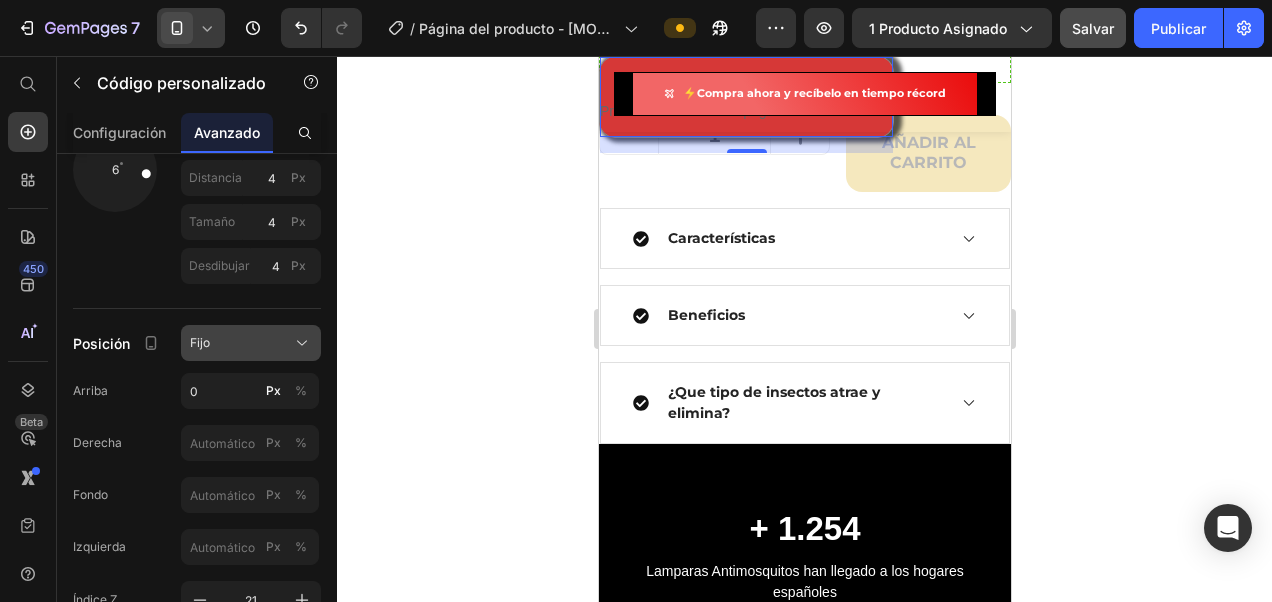 click on "Fijo" at bounding box center [251, 343] 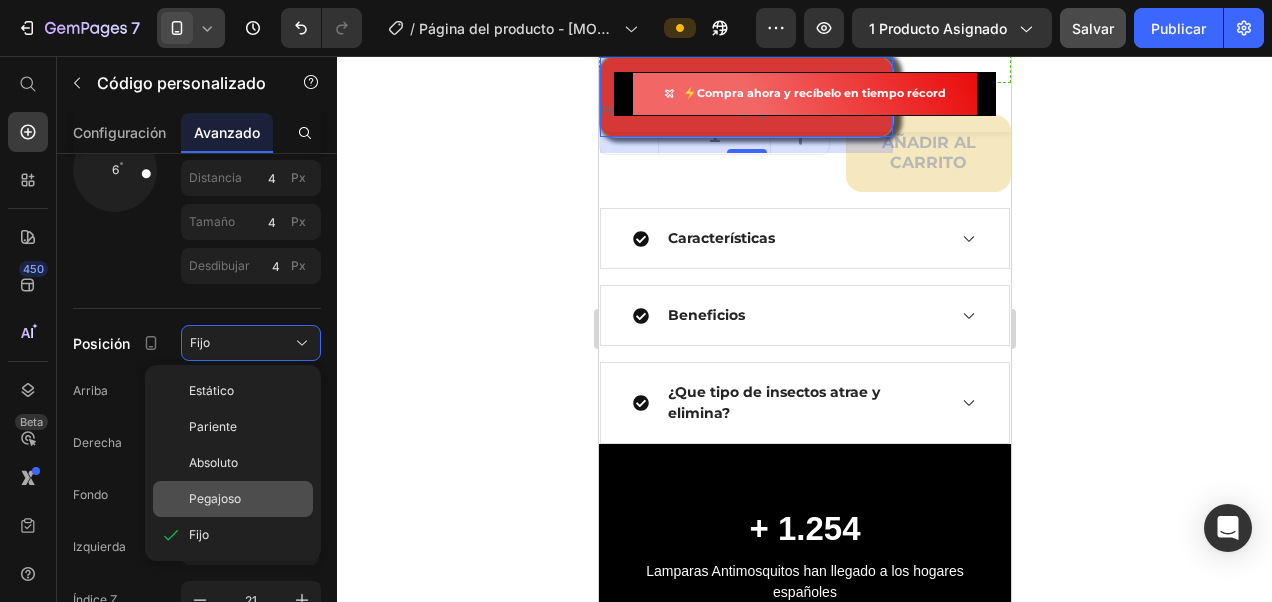 click on "Pegajoso" at bounding box center (215, 499) 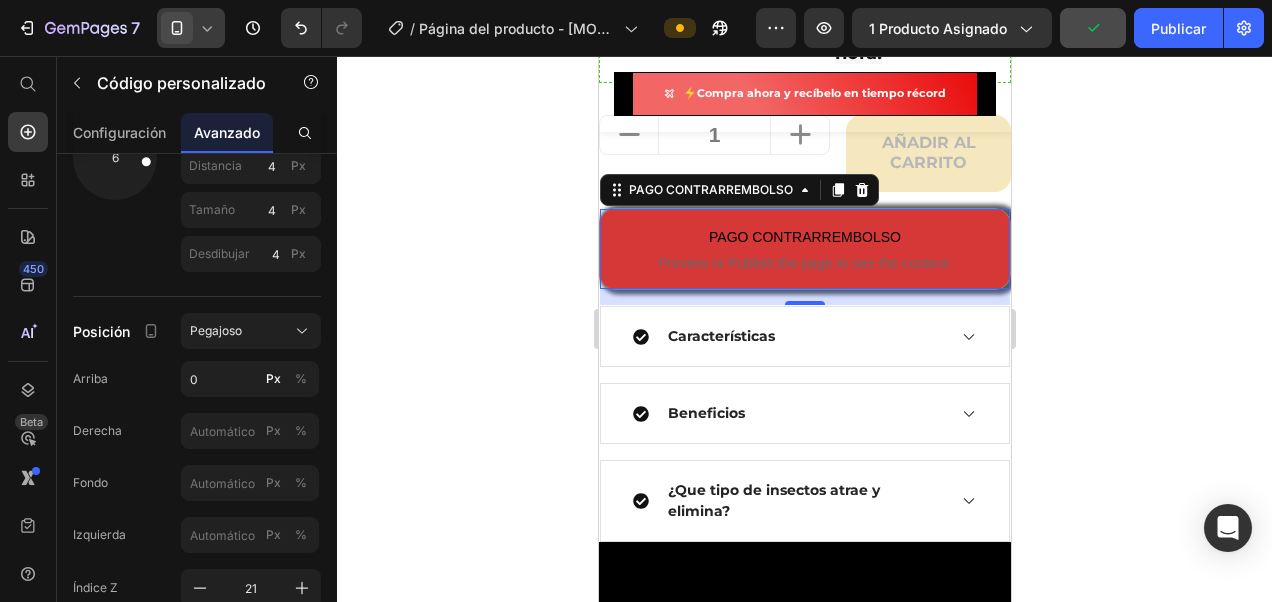 scroll, scrollTop: 100, scrollLeft: 0, axis: vertical 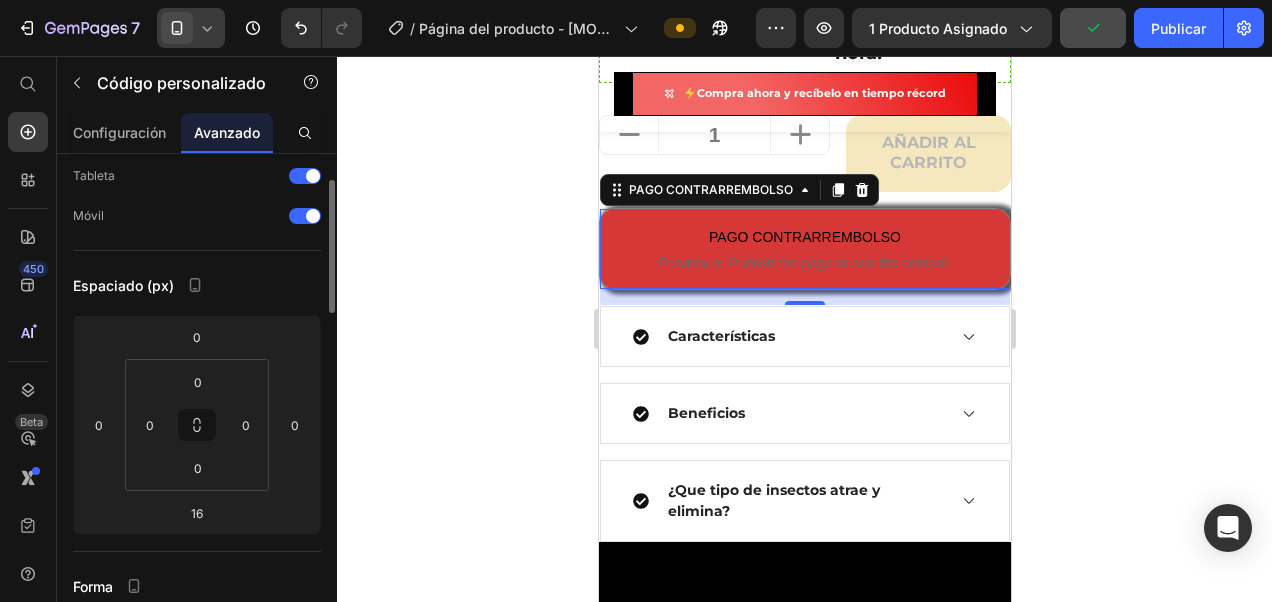 click 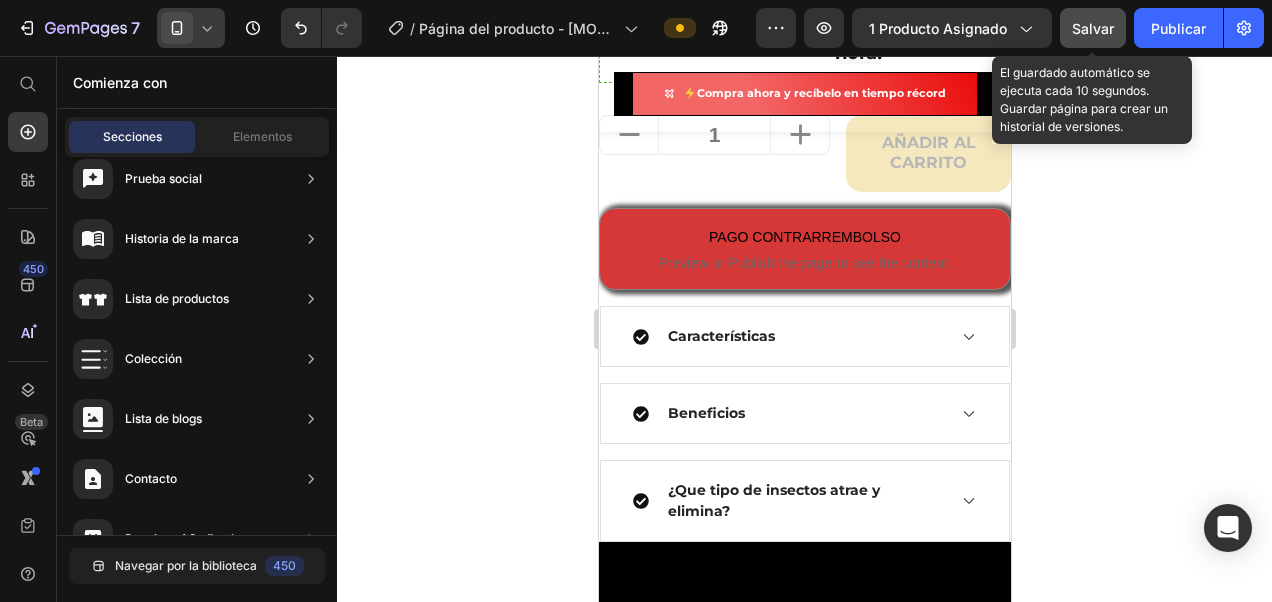 click on "Salvar" at bounding box center (1093, 28) 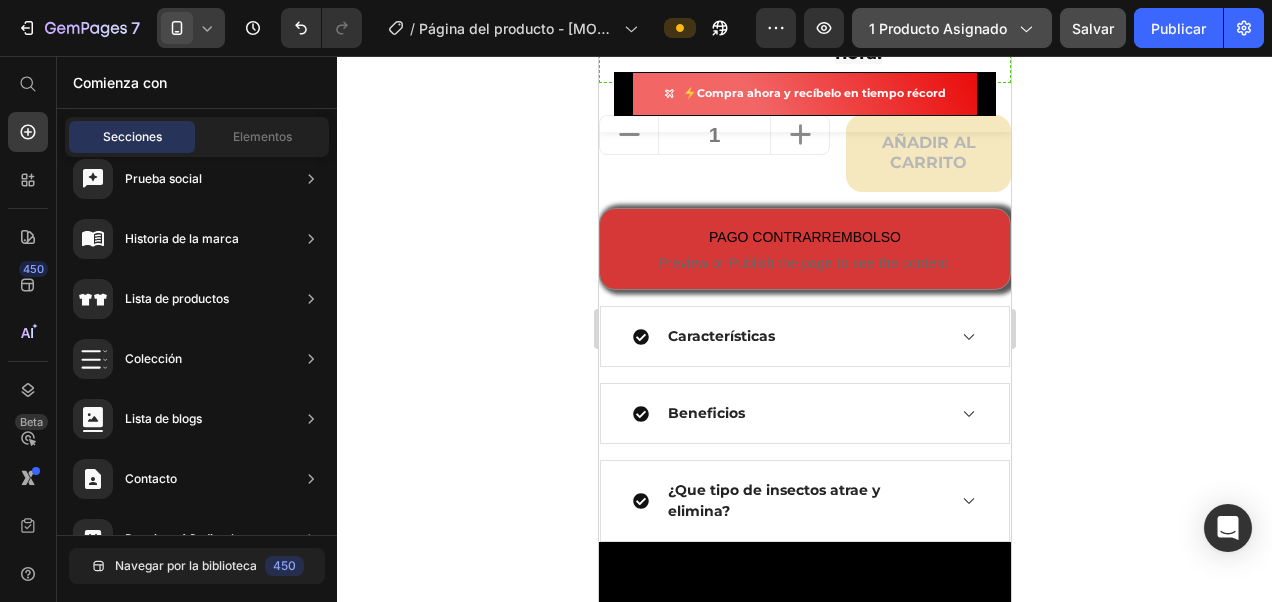 click 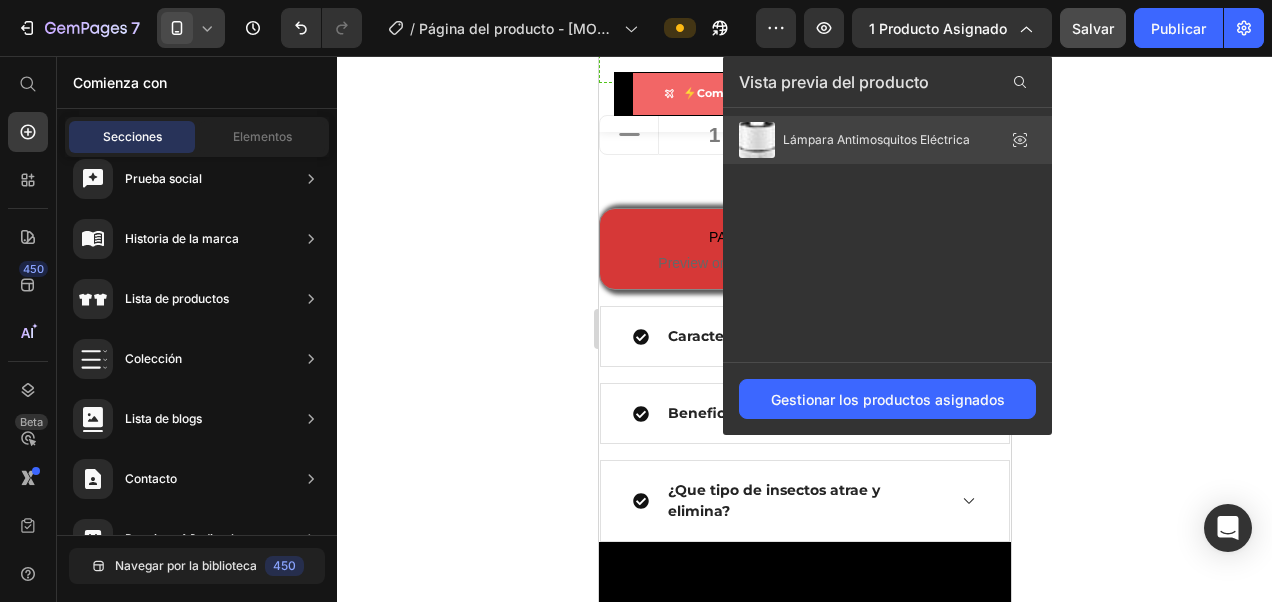click 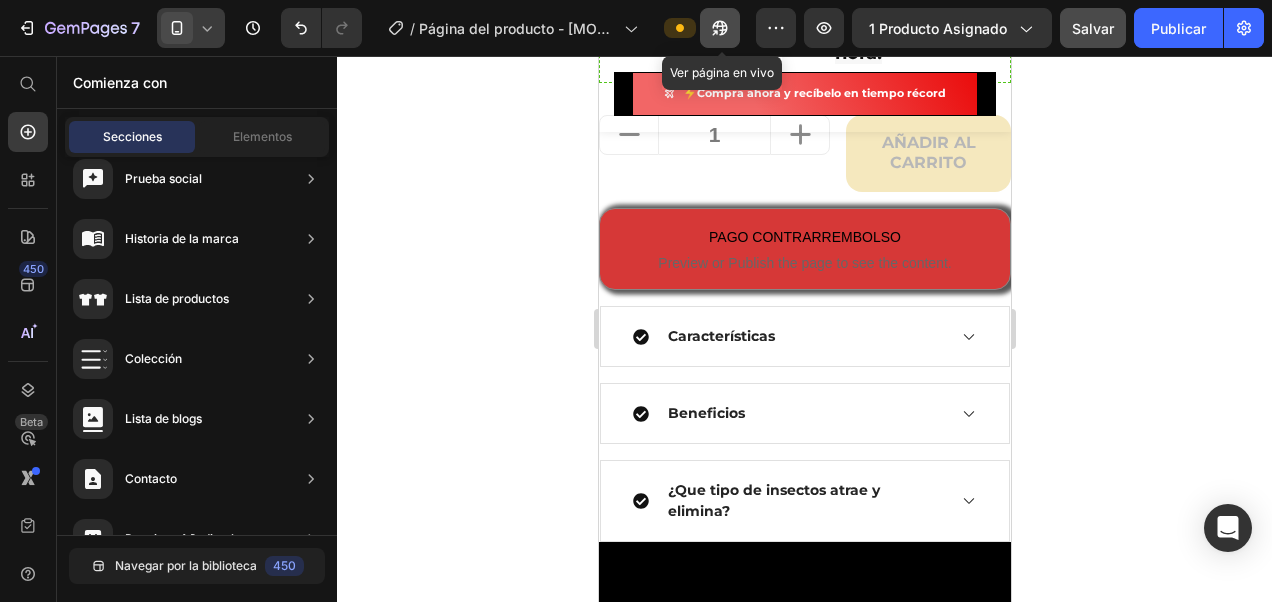 click 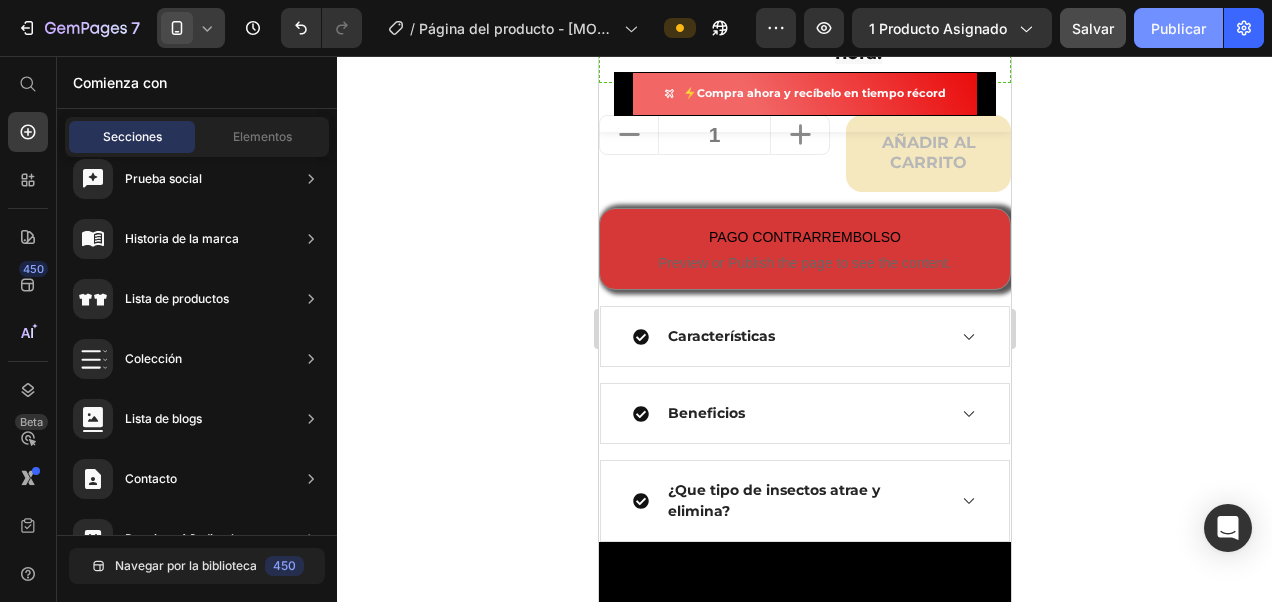 click on "Publicar" 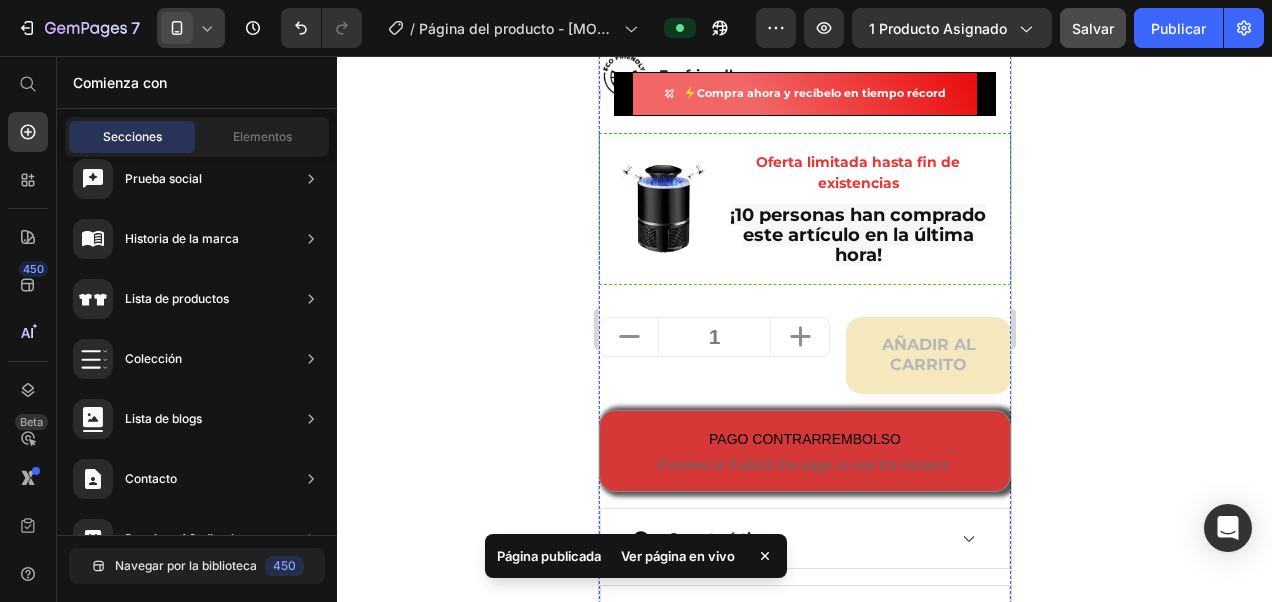 scroll, scrollTop: 1600, scrollLeft: 0, axis: vertical 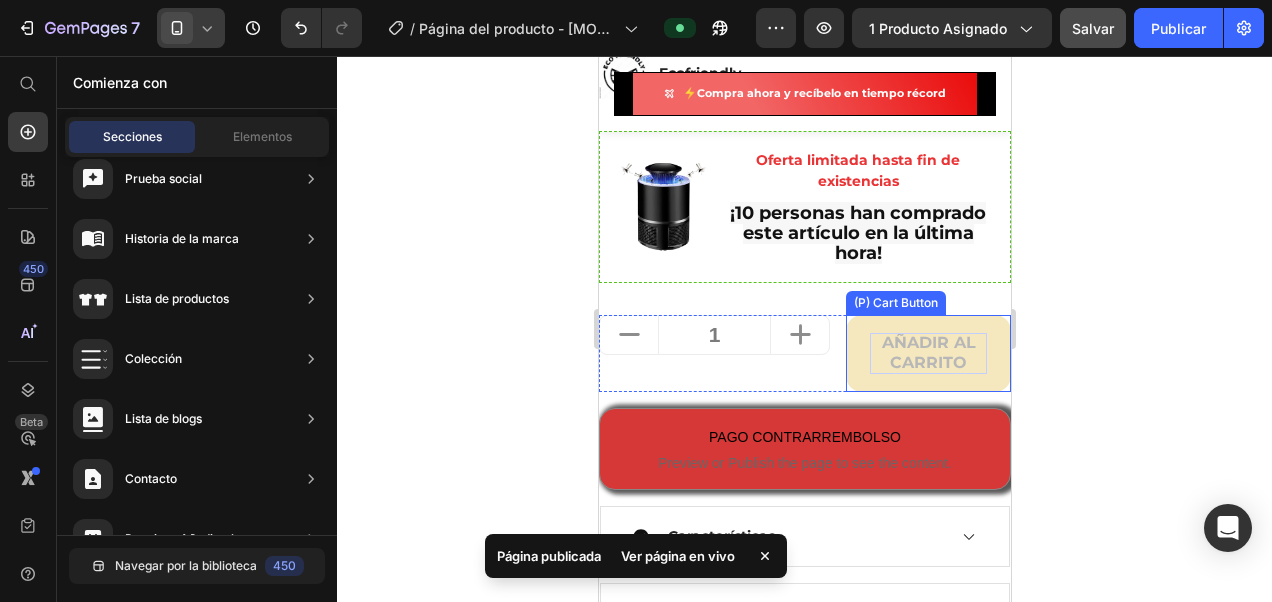 click on "Añadir al carrito" at bounding box center (927, 354) 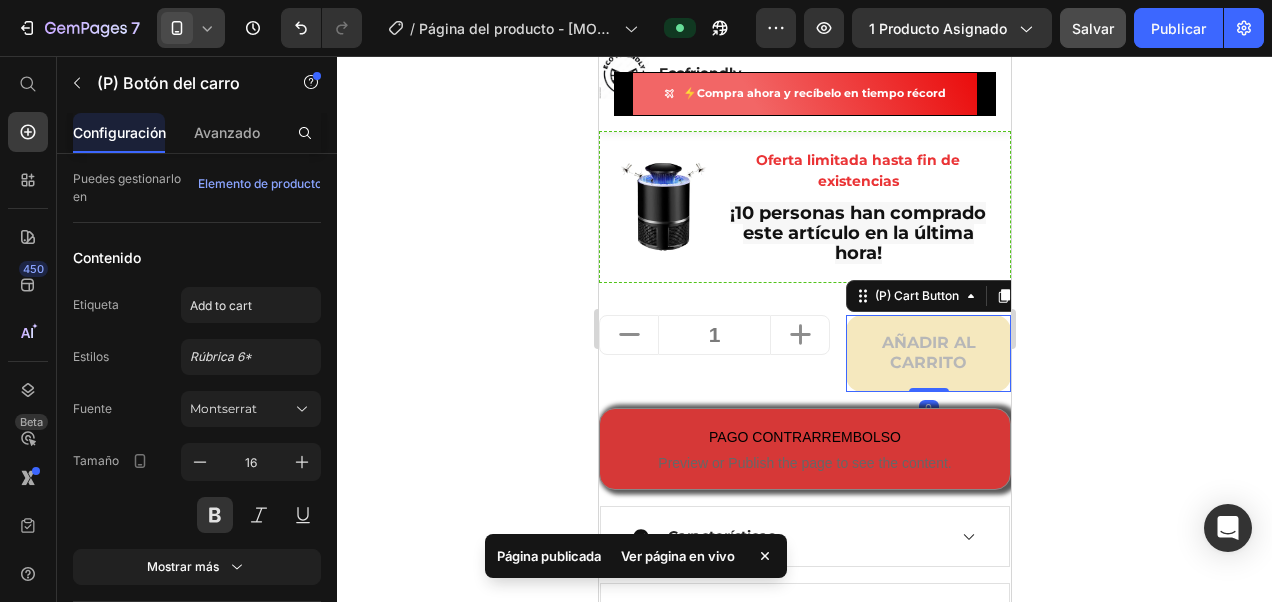 scroll, scrollTop: 0, scrollLeft: 0, axis: both 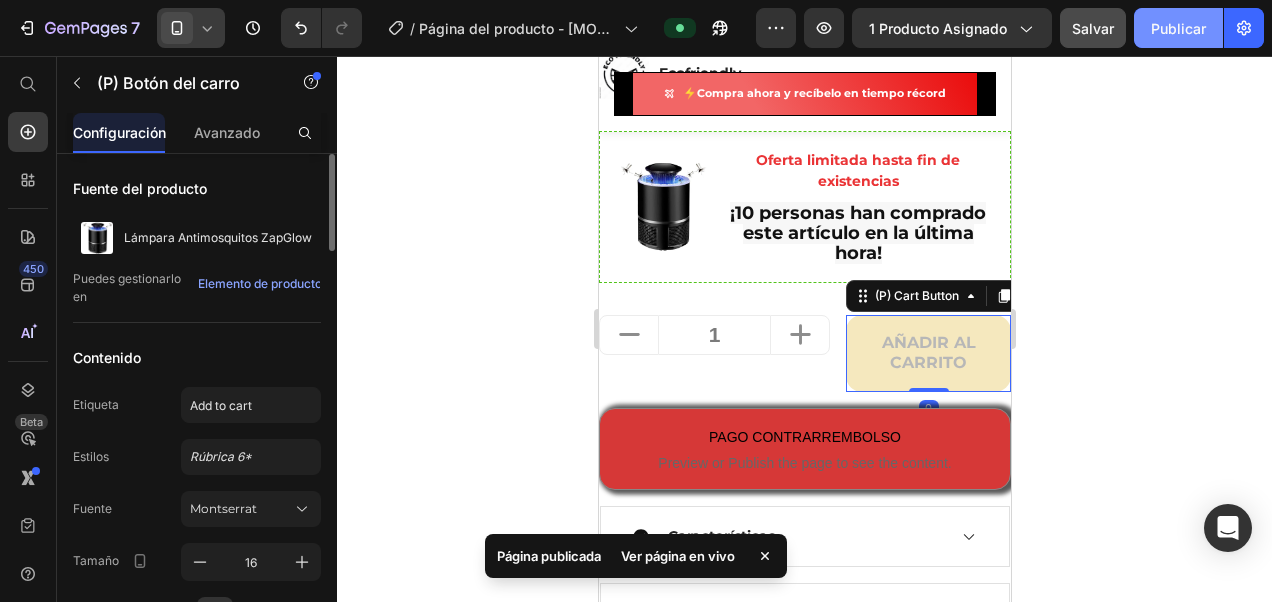 click on "Publicar" 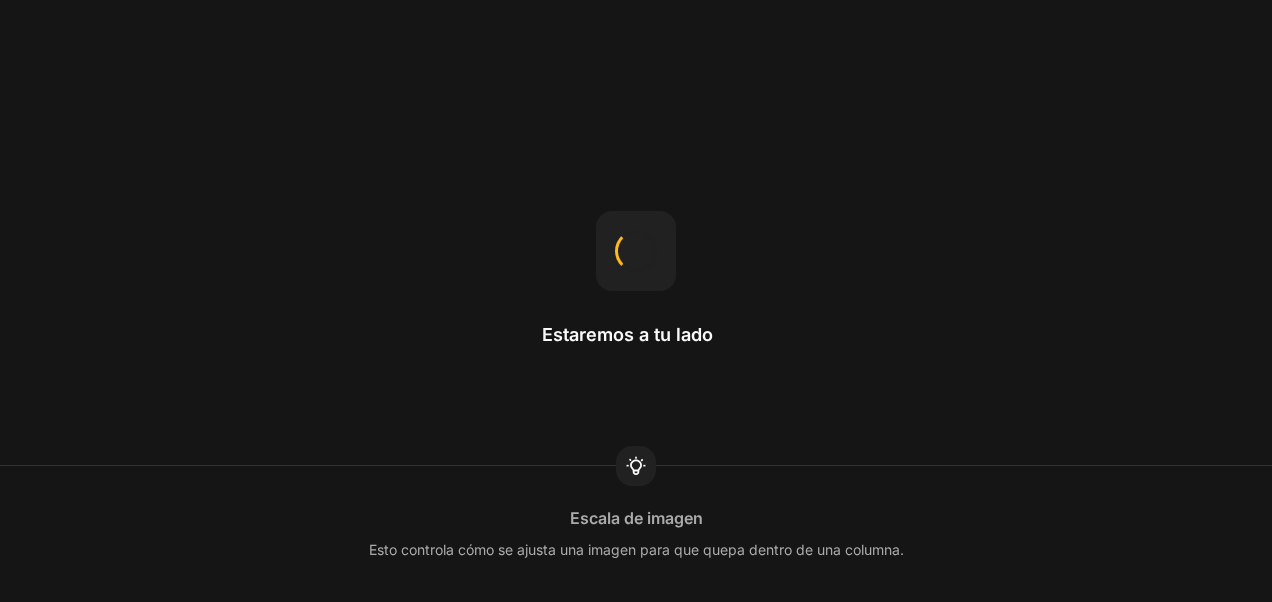scroll, scrollTop: 0, scrollLeft: 0, axis: both 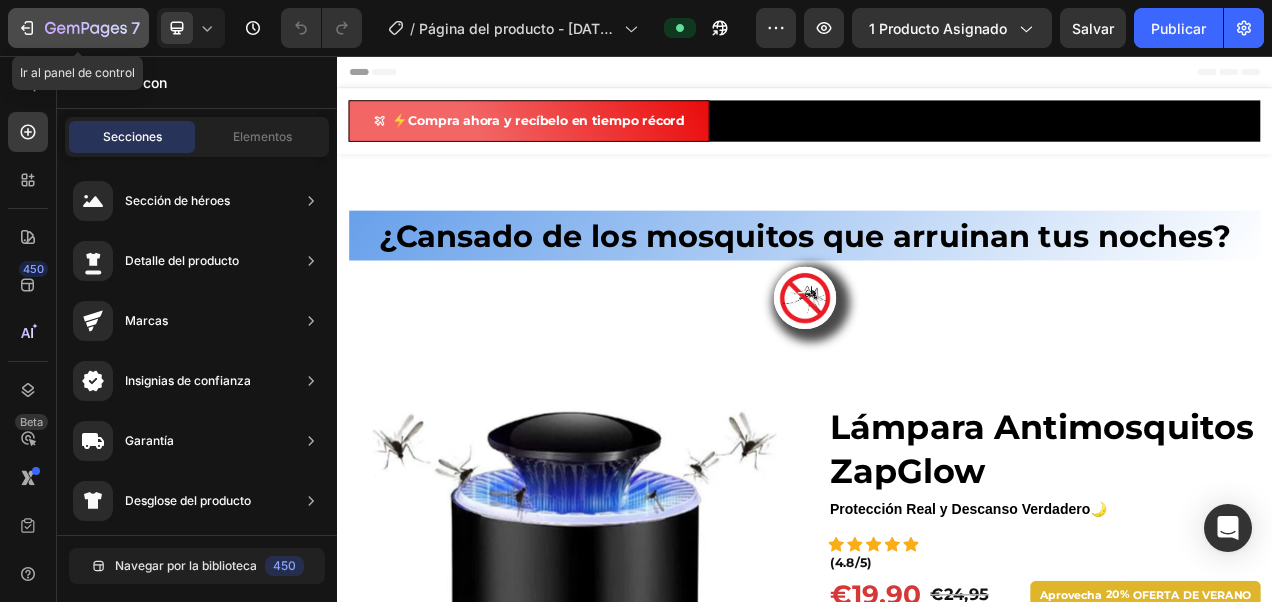 click 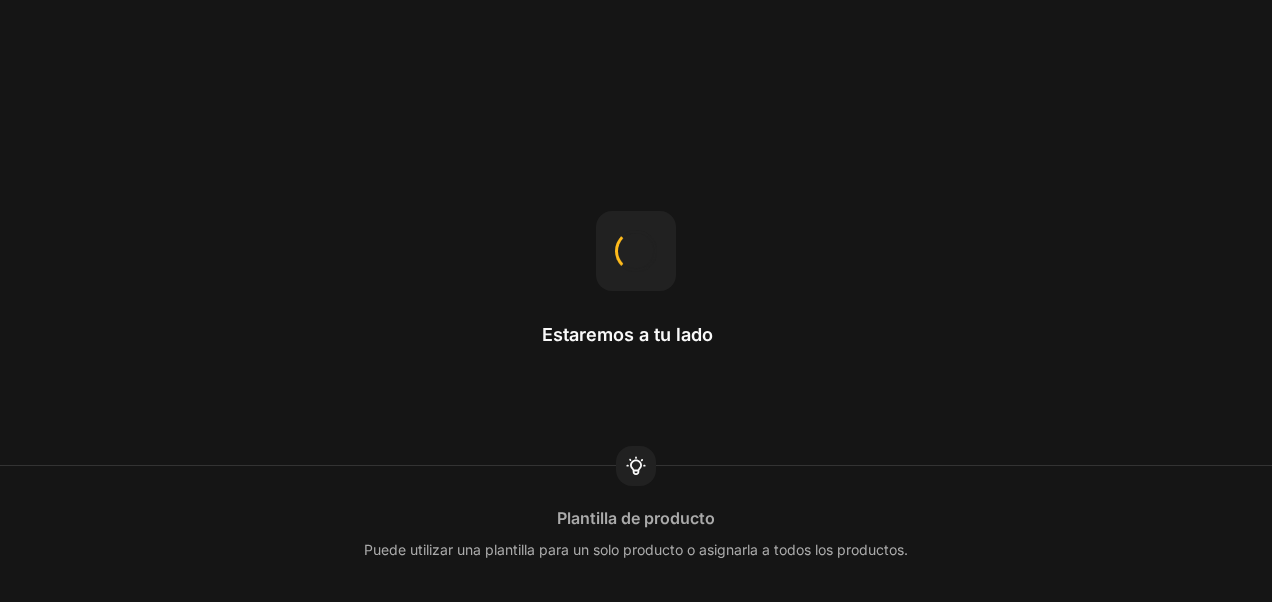 scroll, scrollTop: 0, scrollLeft: 0, axis: both 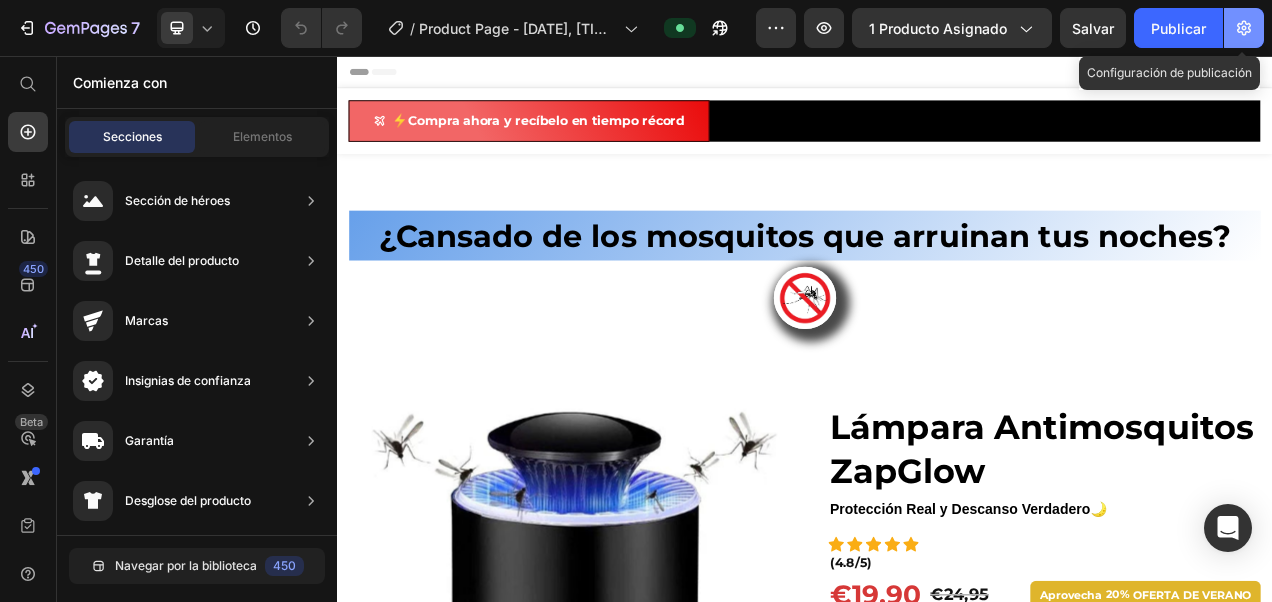 click 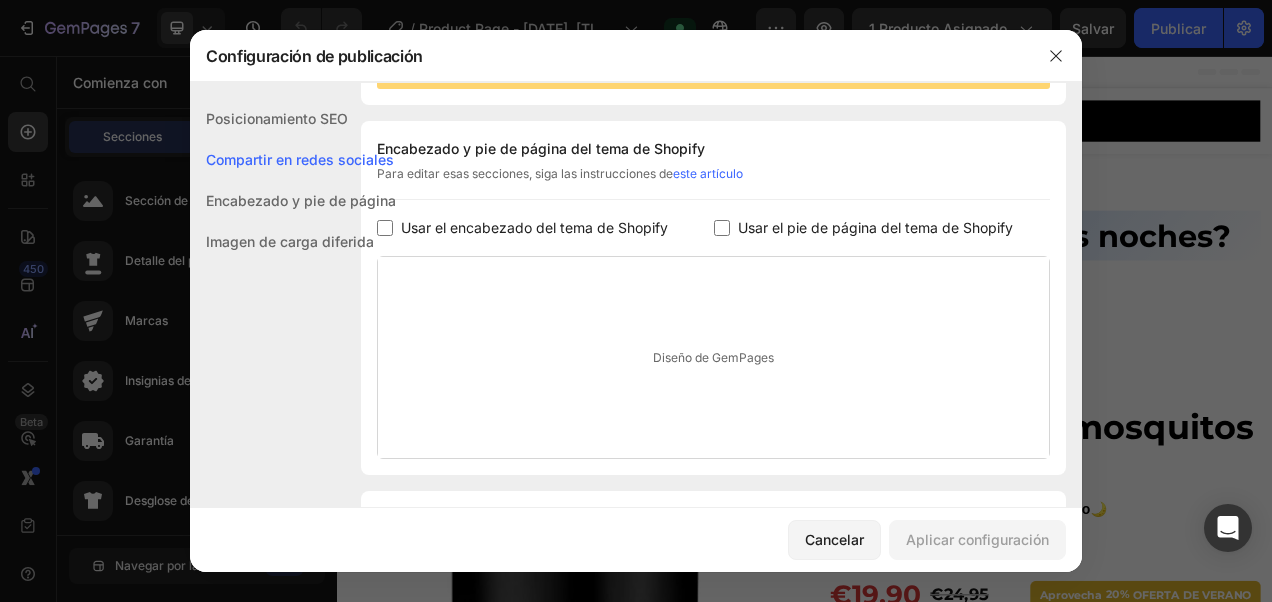 scroll, scrollTop: 300, scrollLeft: 0, axis: vertical 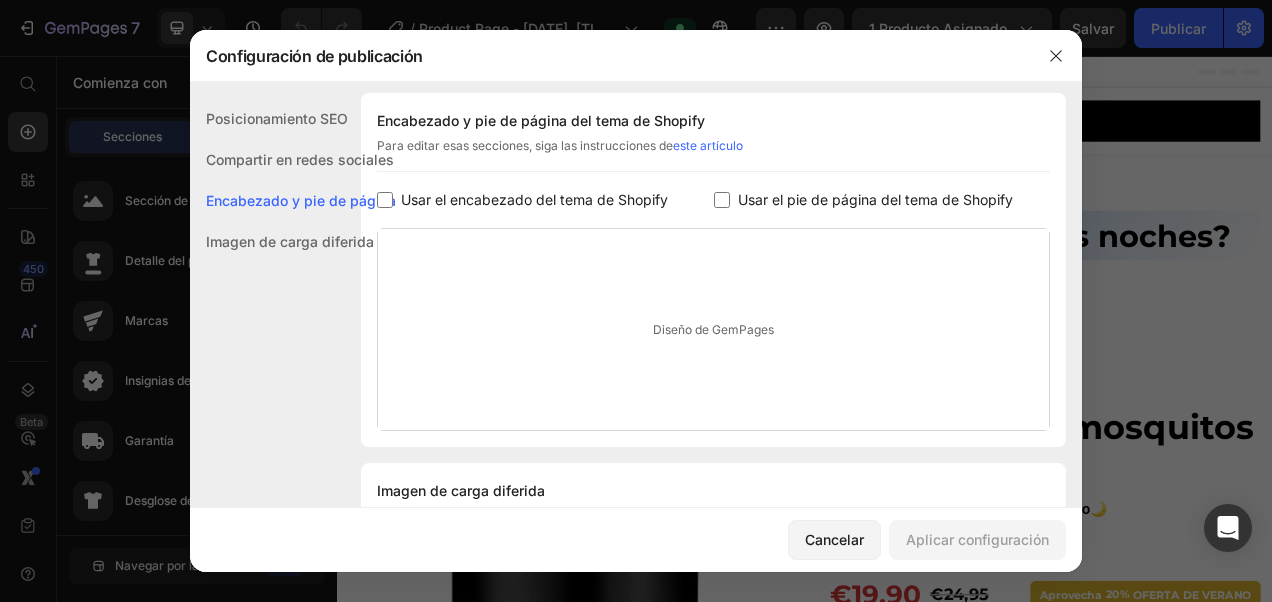 click at bounding box center [385, 200] 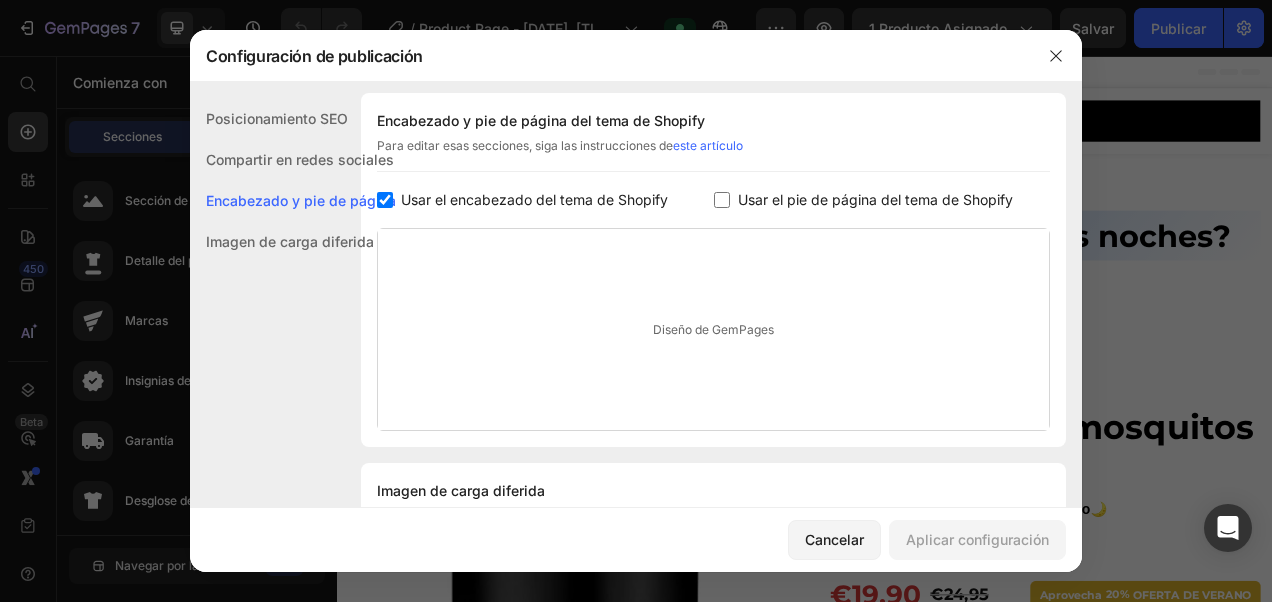 checkbox on "true" 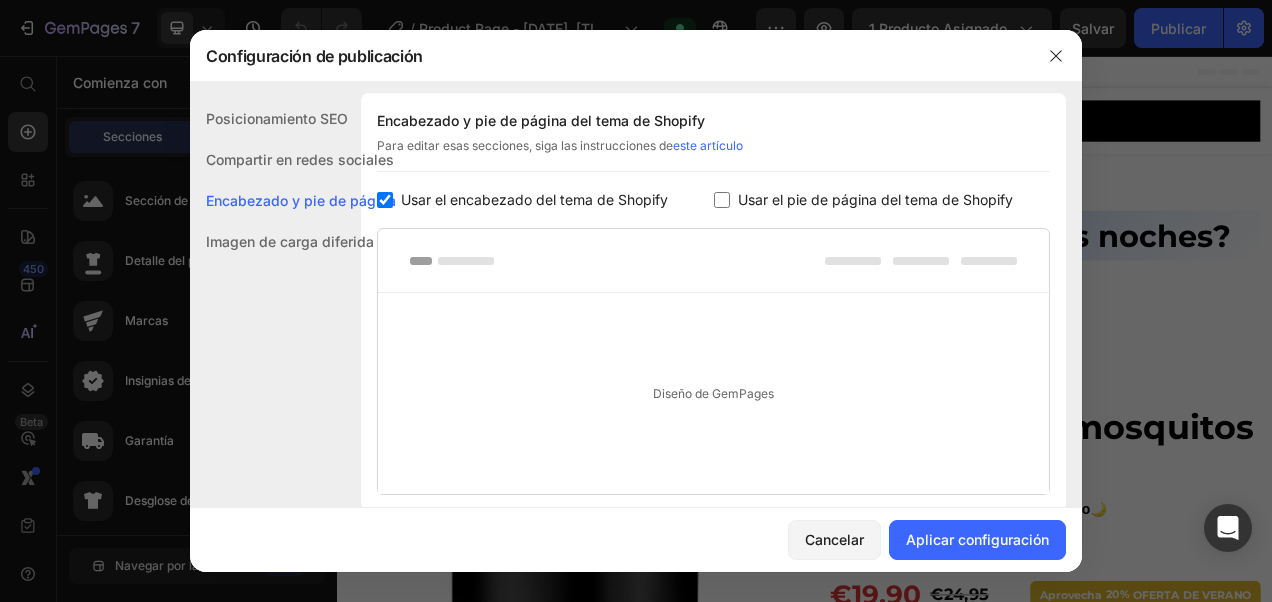click at bounding box center [722, 200] 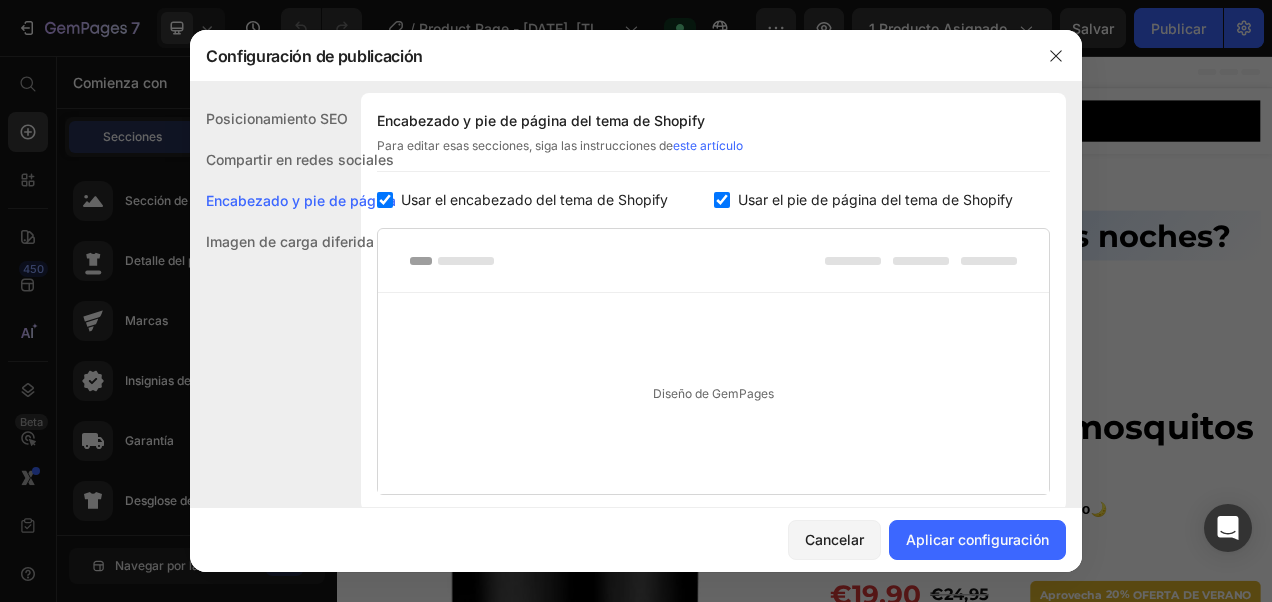 checkbox on "true" 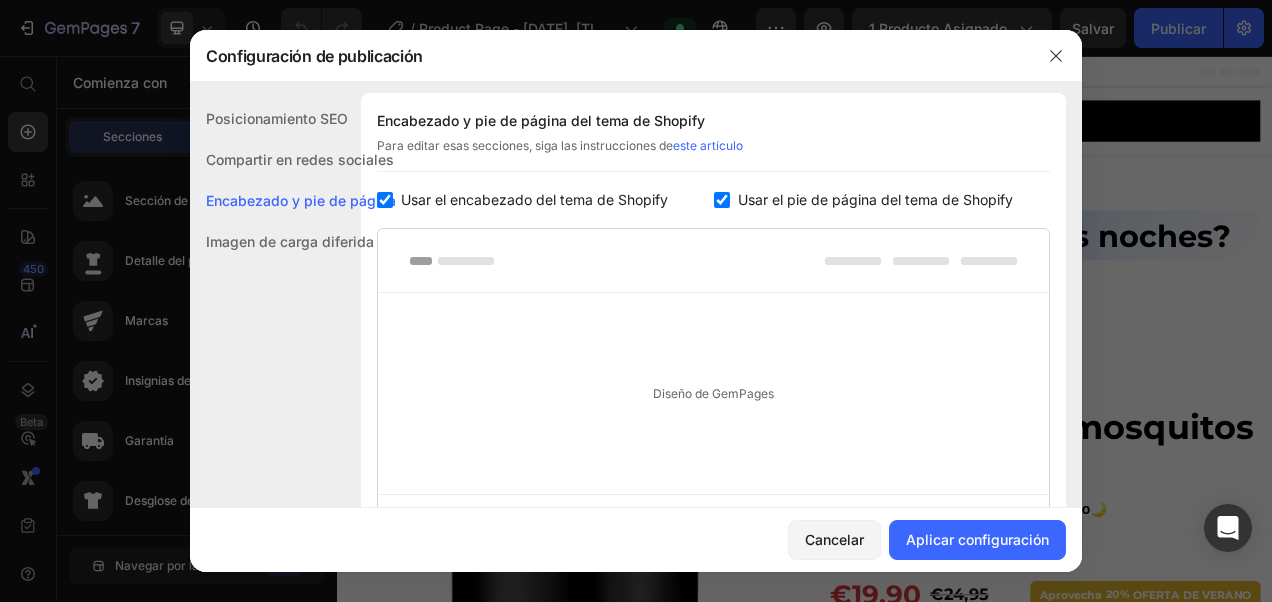 scroll, scrollTop: 400, scrollLeft: 0, axis: vertical 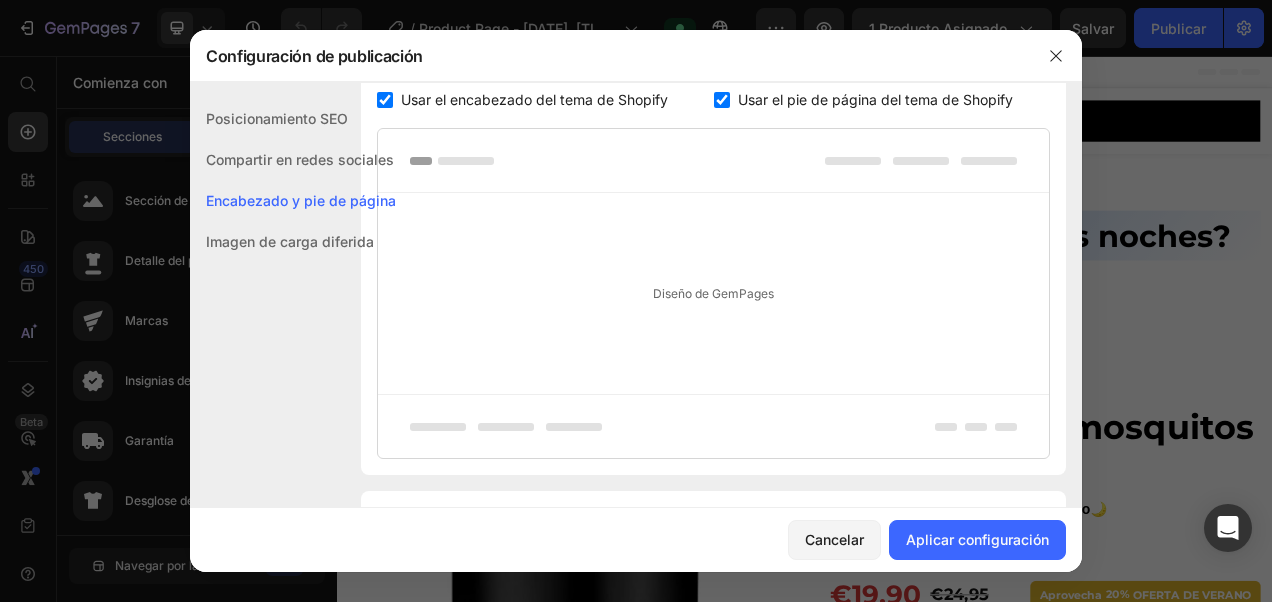 click on "Compartir en redes sociales" 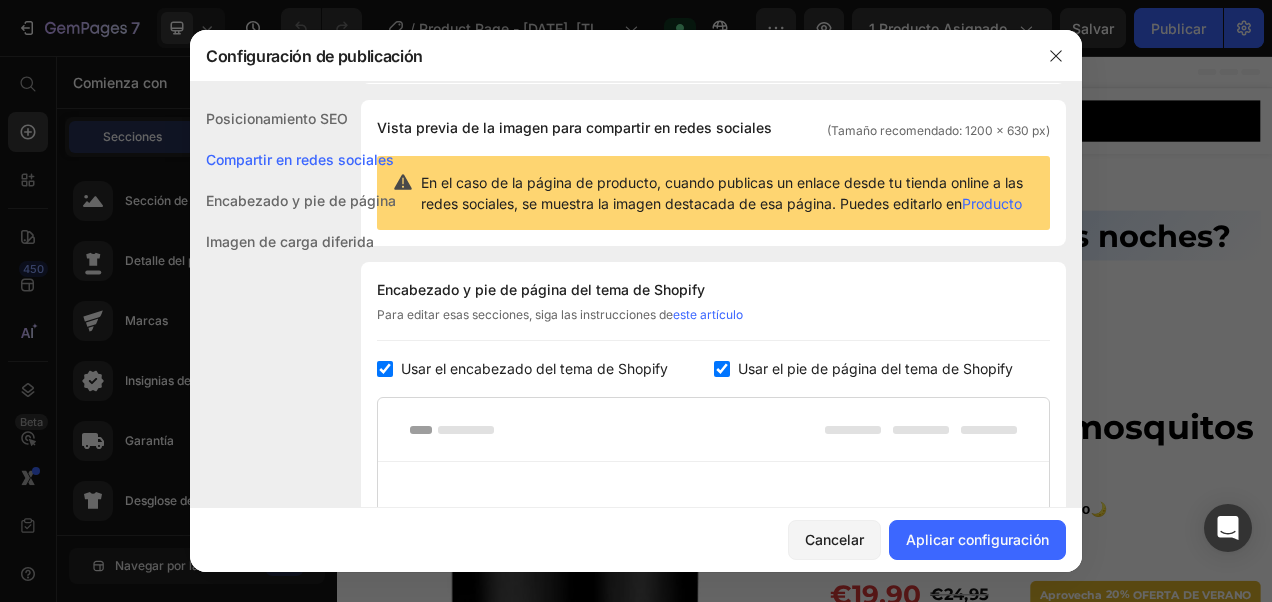 scroll, scrollTop: 129, scrollLeft: 0, axis: vertical 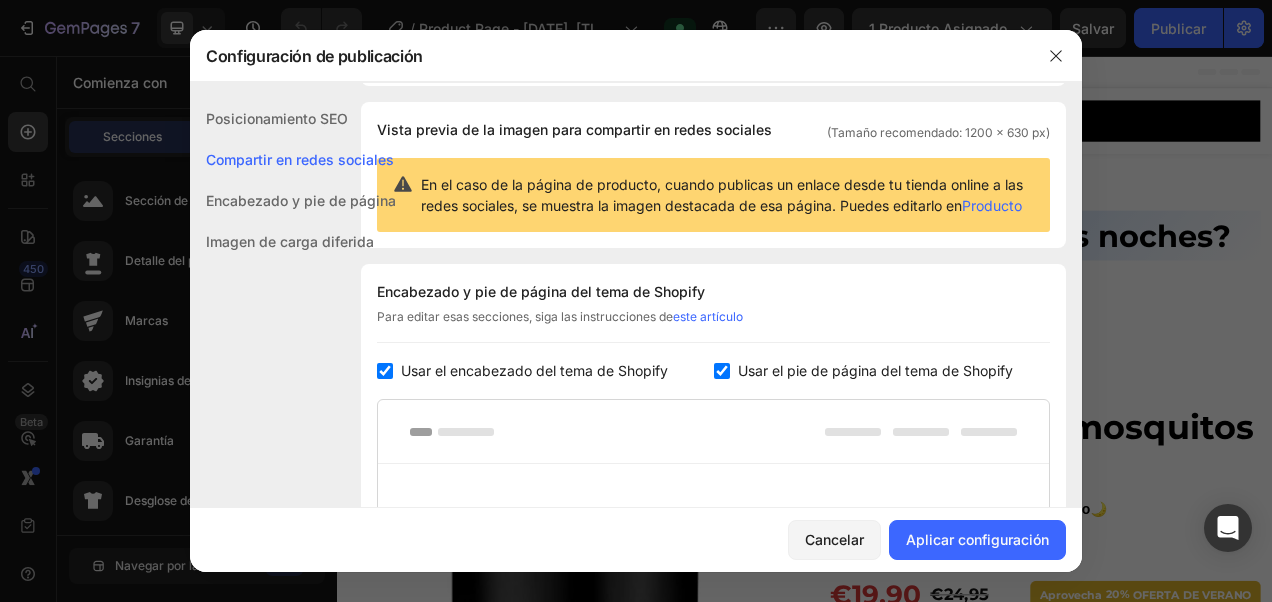 click on "Producto" at bounding box center (992, 205) 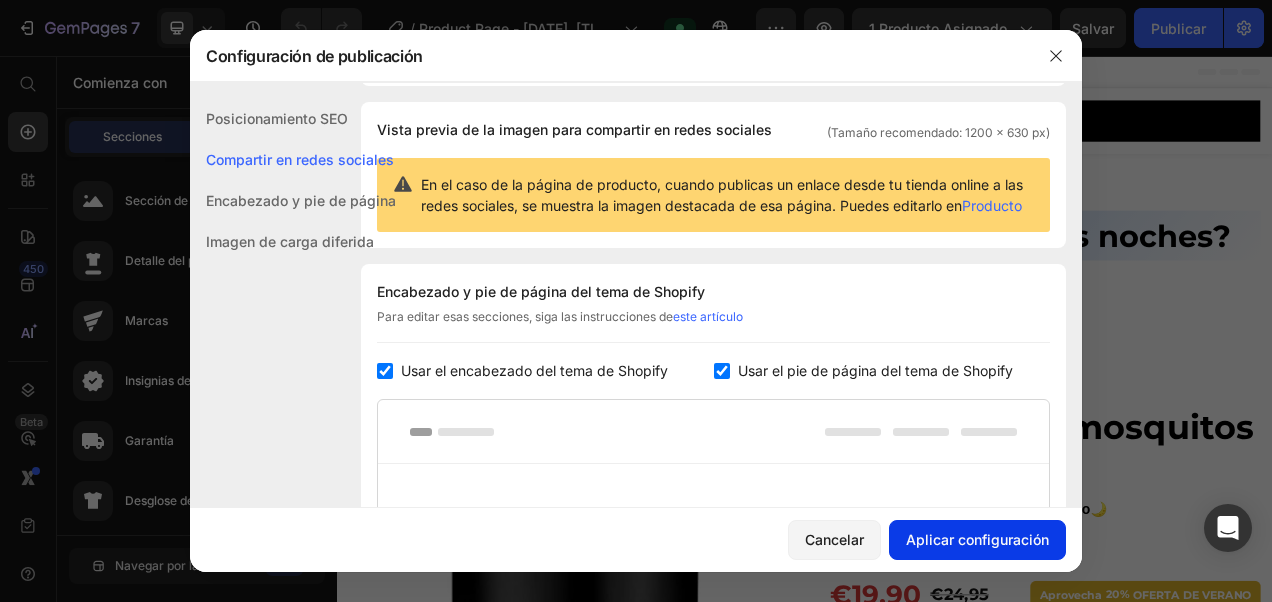 click on "Aplicar configuración" 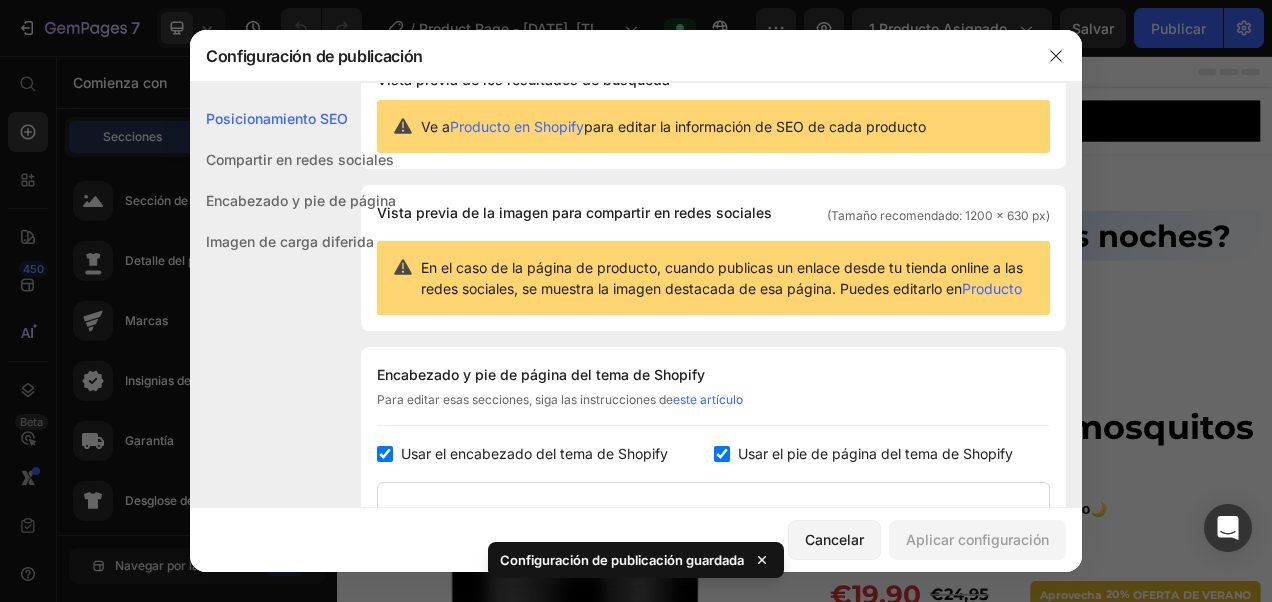 scroll, scrollTop: 0, scrollLeft: 0, axis: both 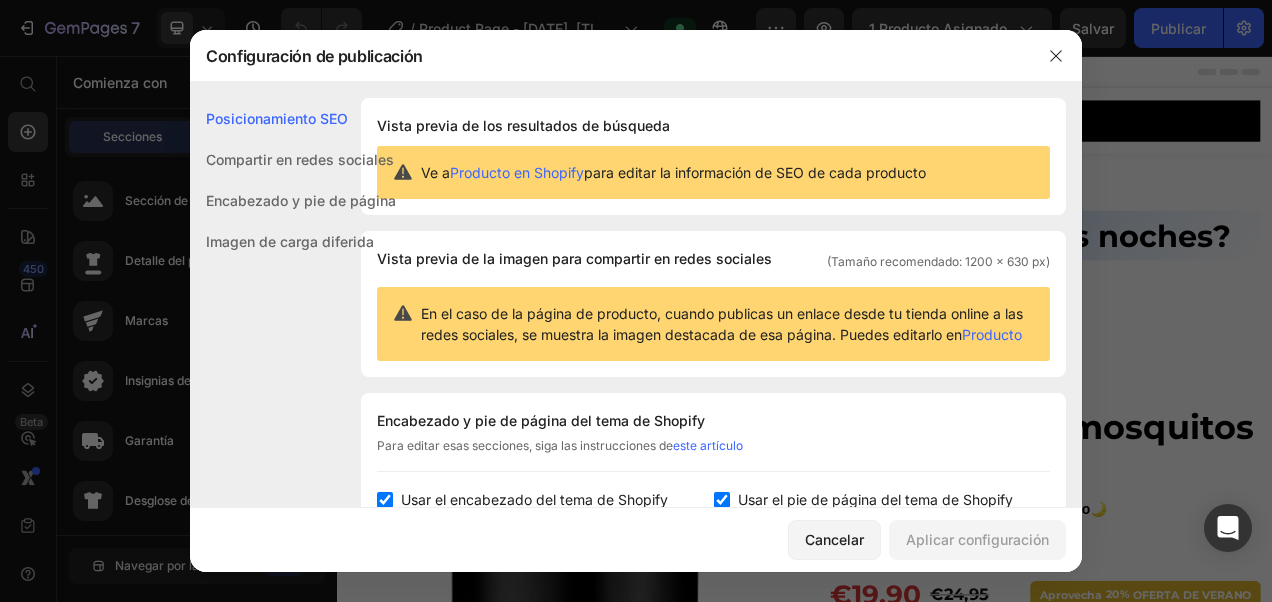 click on "Producto en Shopify" at bounding box center [517, 172] 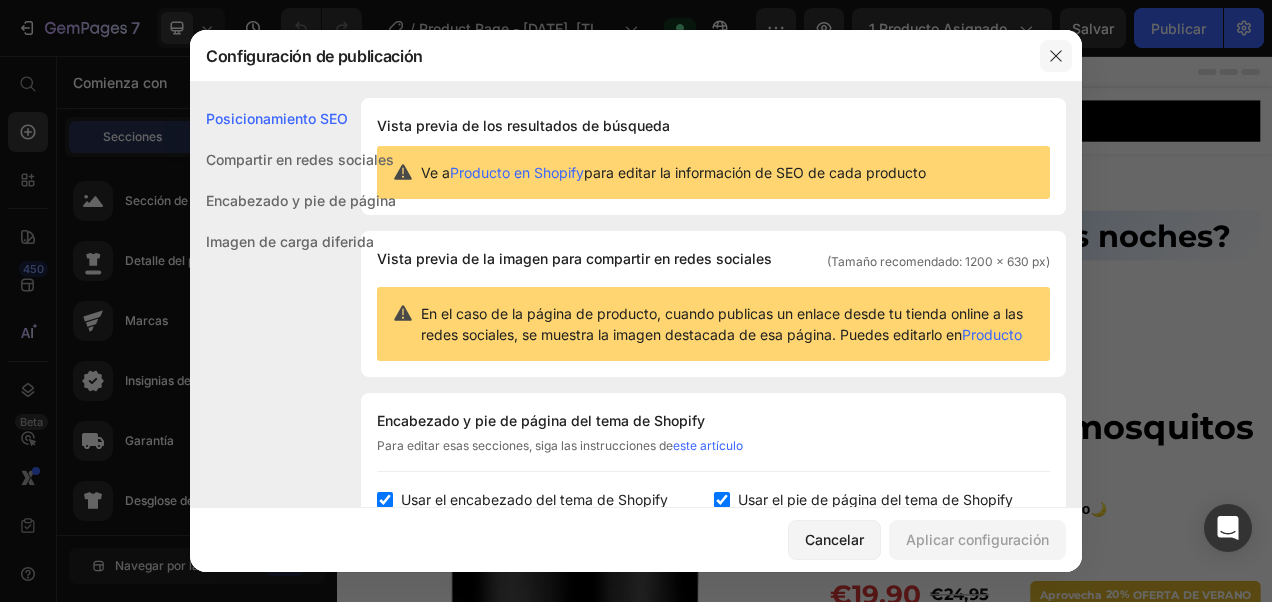 click 